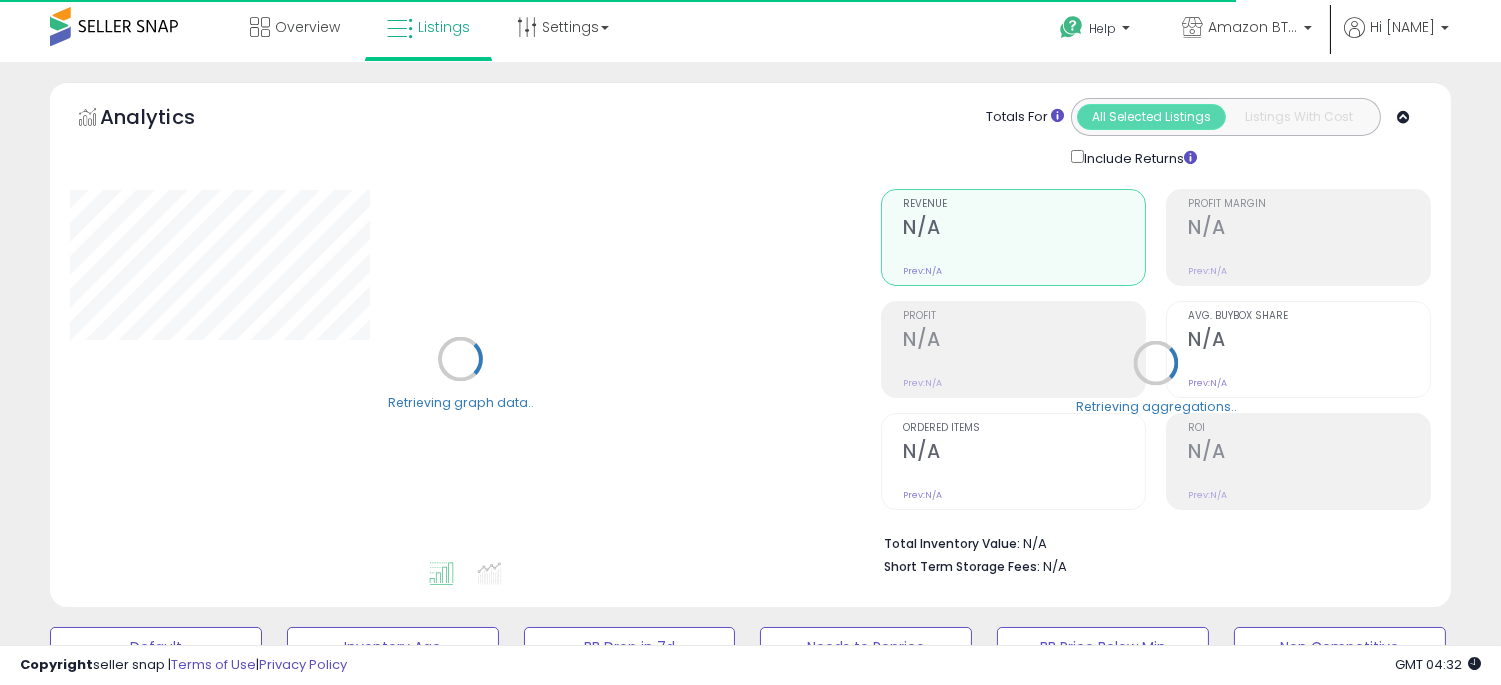 scroll, scrollTop: 337, scrollLeft: 0, axis: vertical 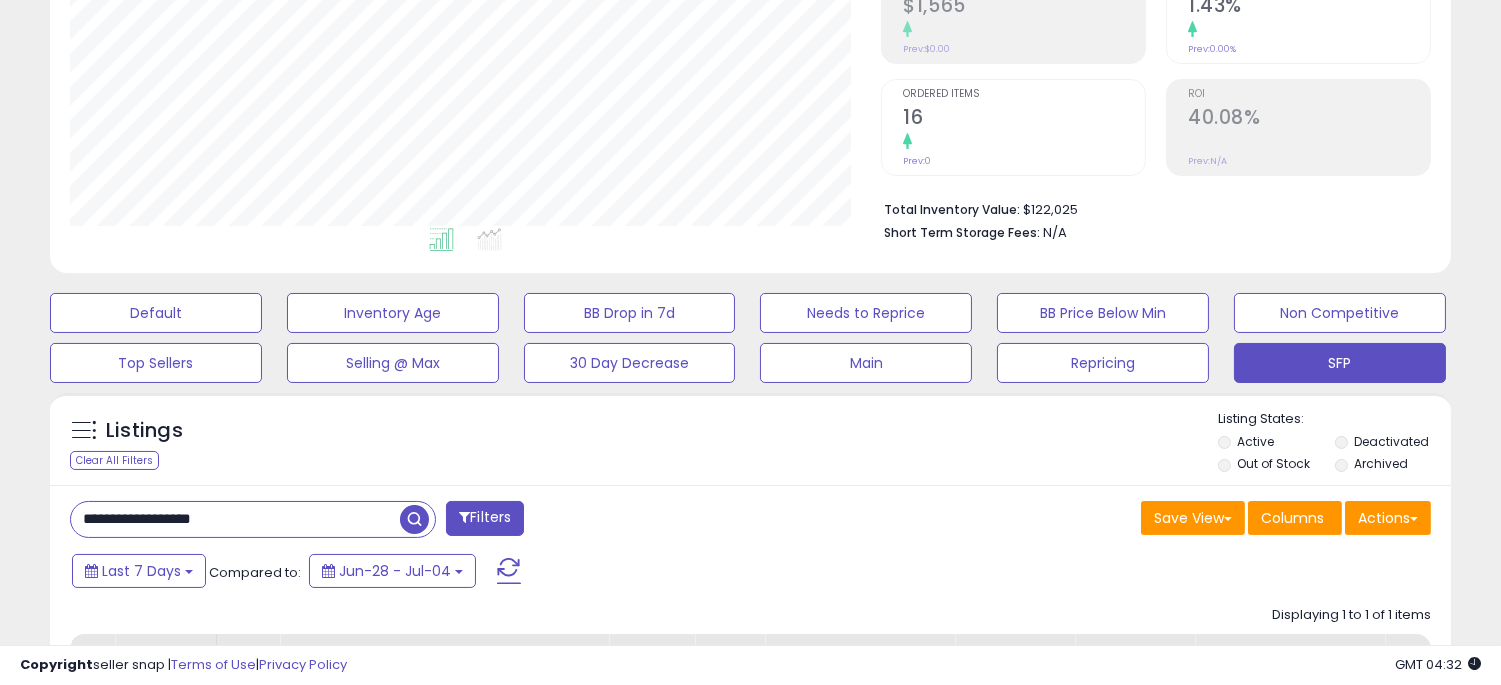 click on "**********" at bounding box center (235, 519) 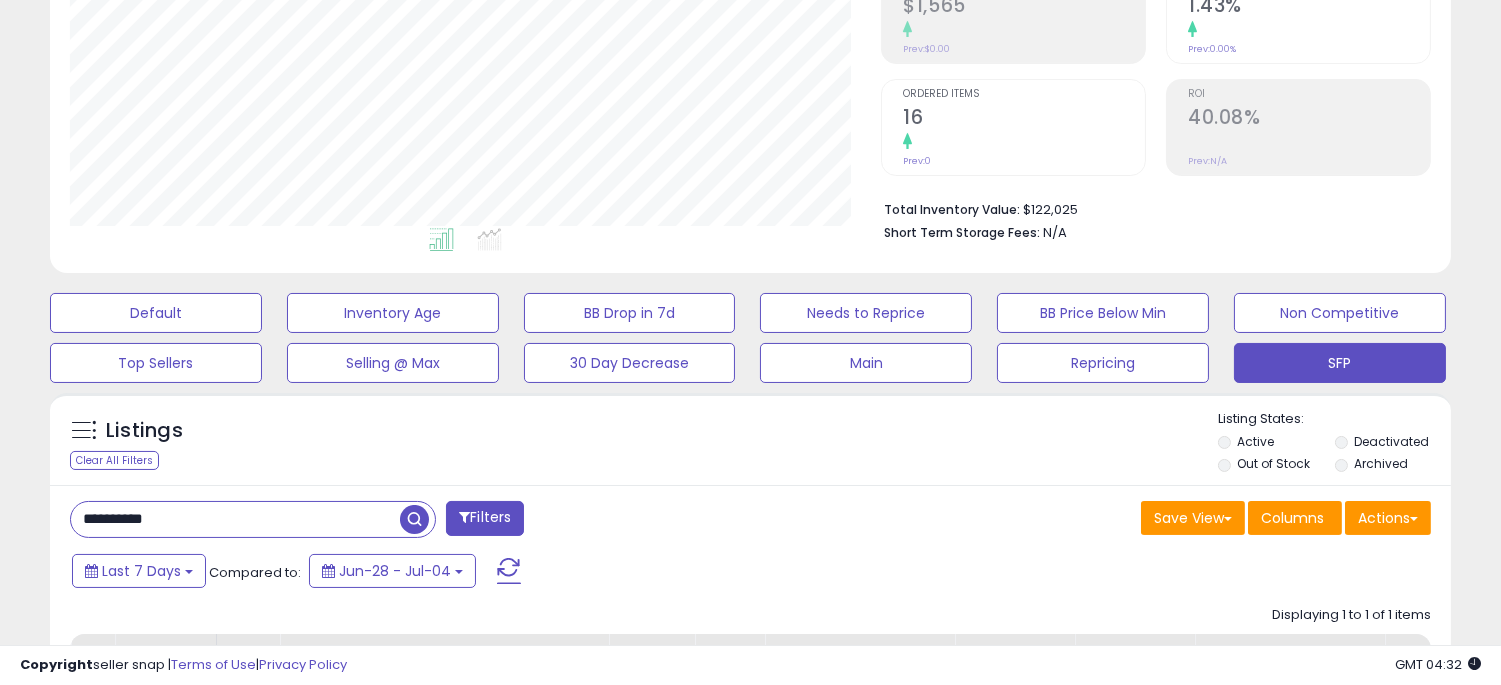 type on "**********" 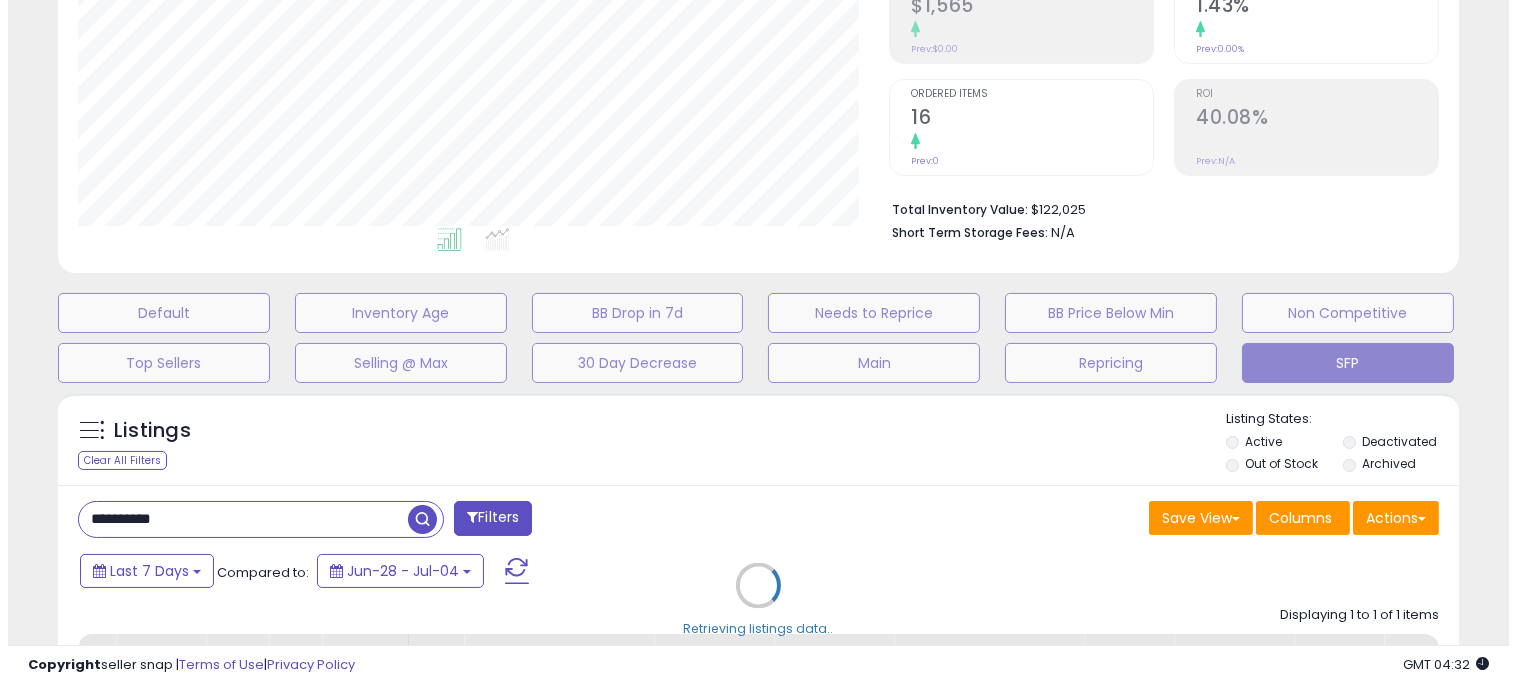 scroll, scrollTop: 999590, scrollLeft: 999178, axis: both 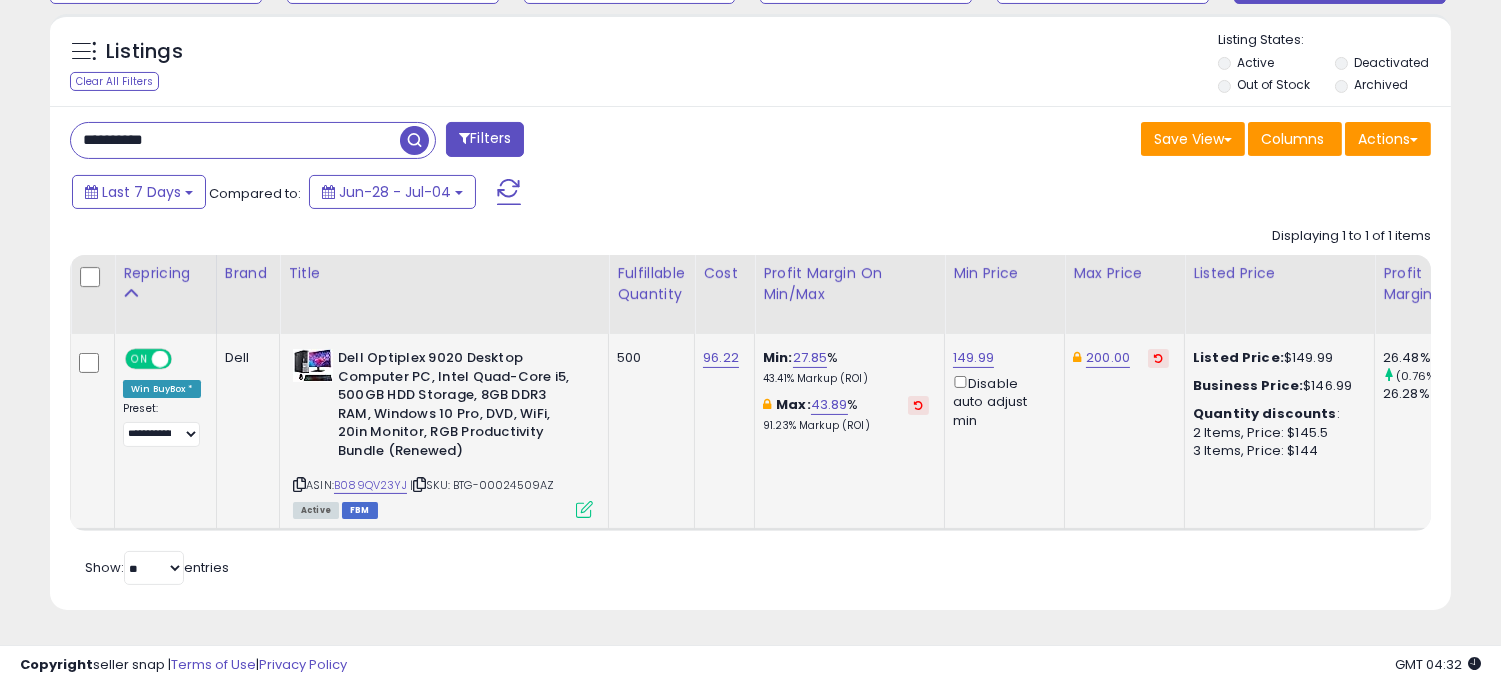 click at bounding box center (584, 509) 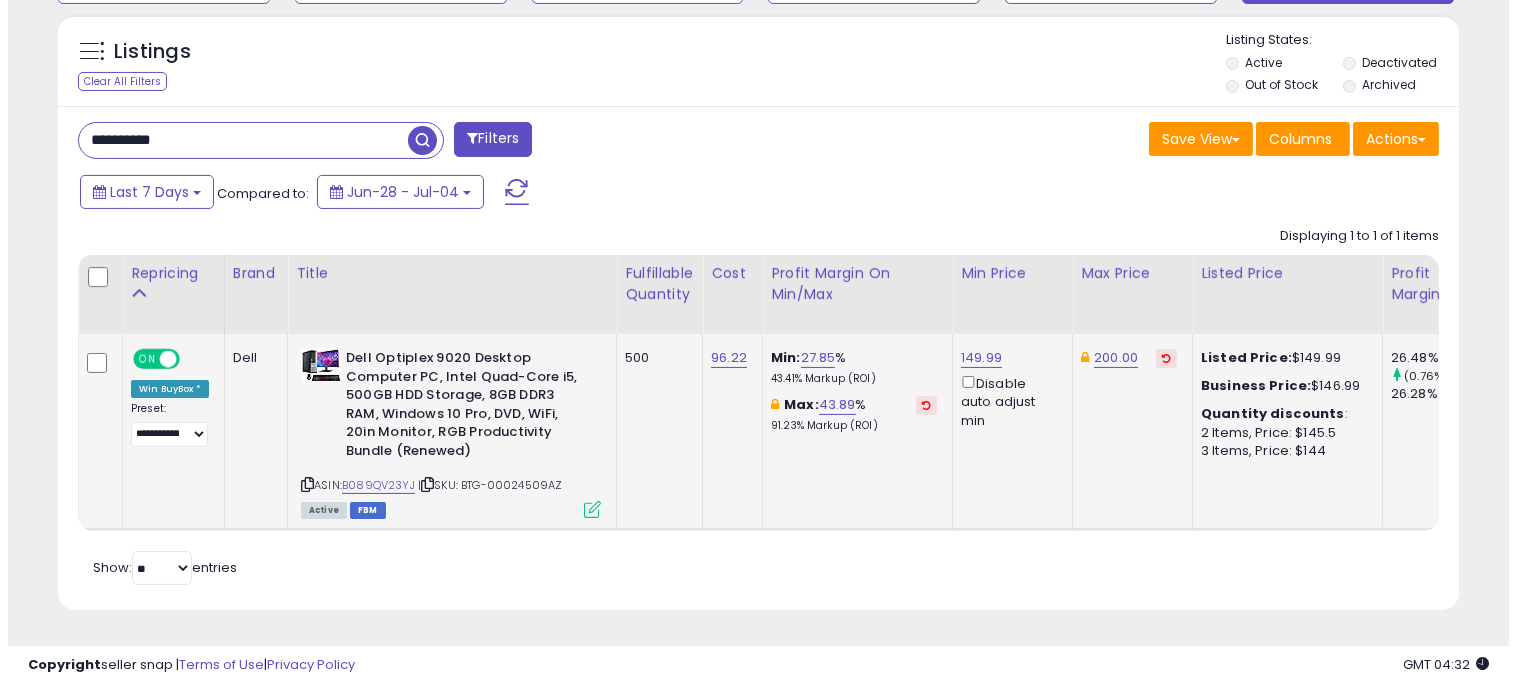 scroll, scrollTop: 999590, scrollLeft: 999178, axis: both 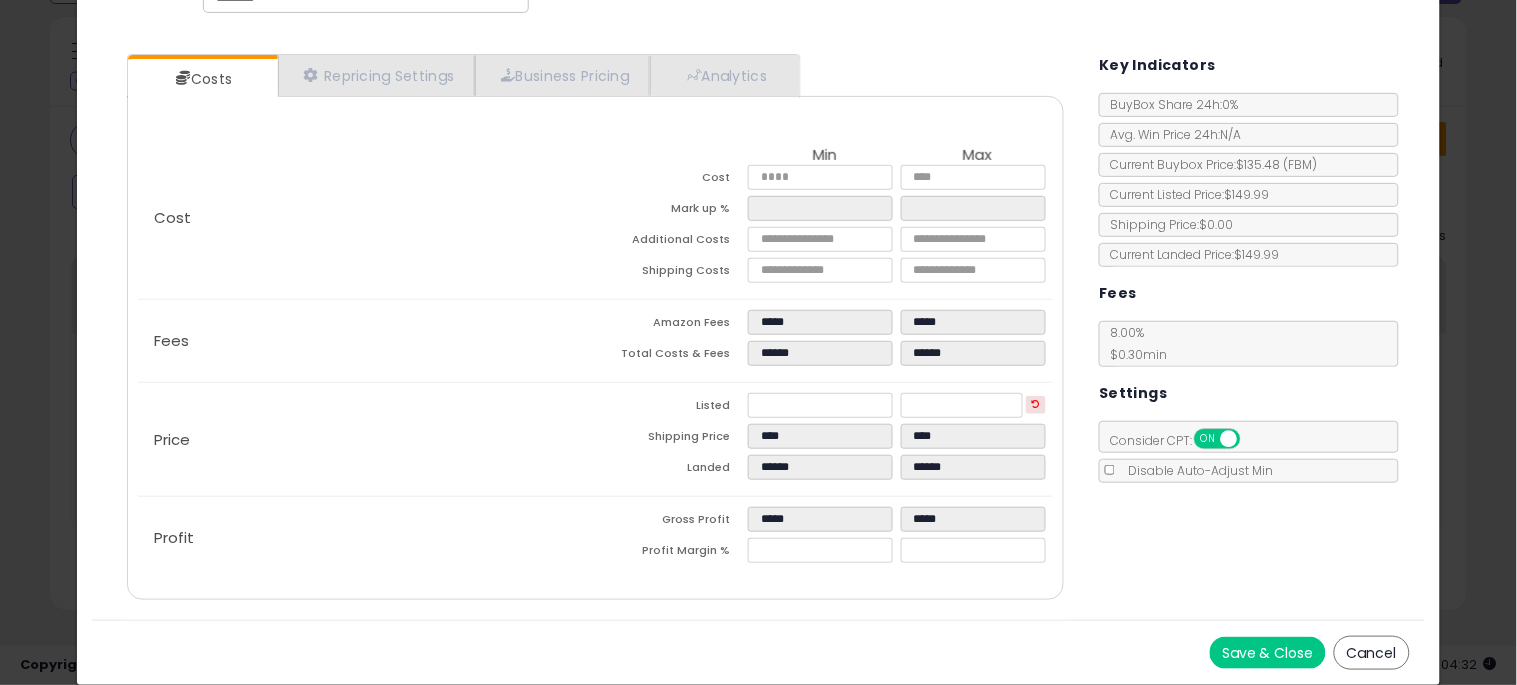 click on "Cancel" at bounding box center (1372, 653) 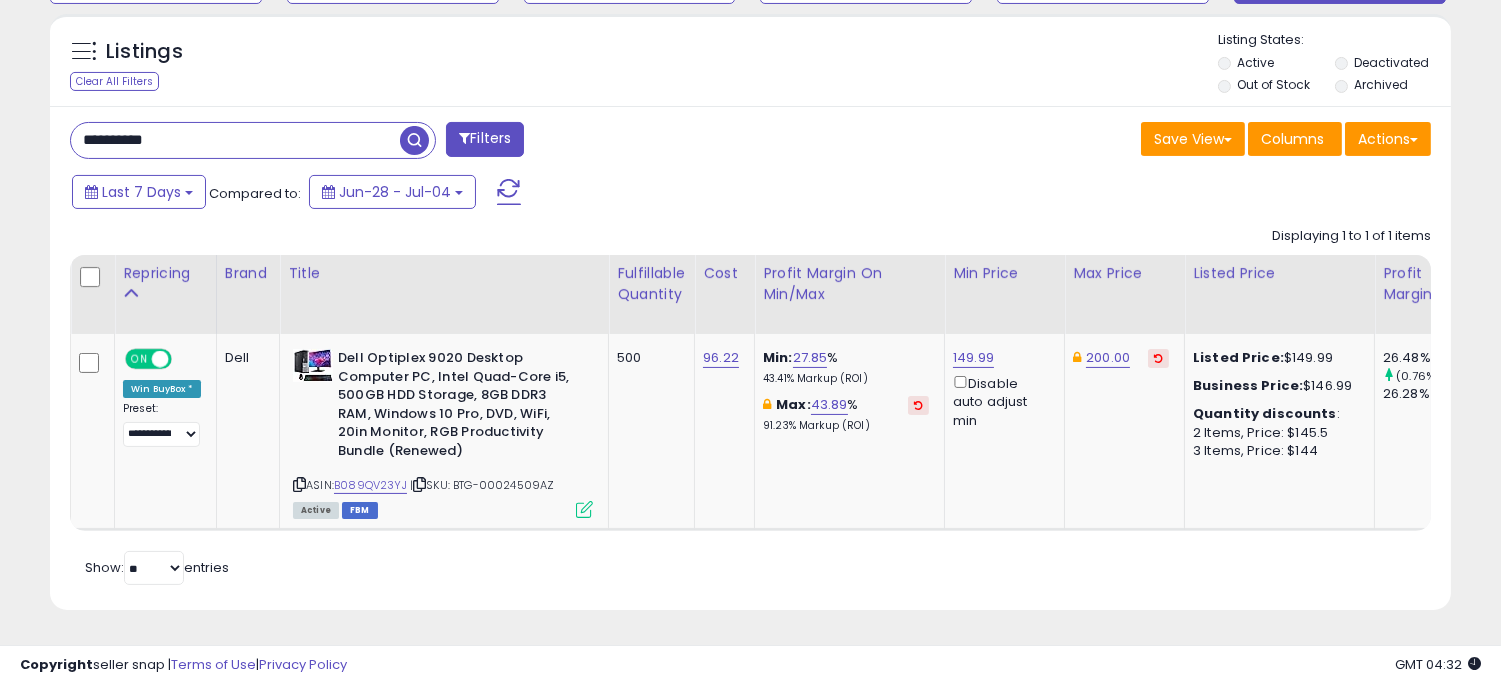 scroll, scrollTop: 410, scrollLeft: 812, axis: both 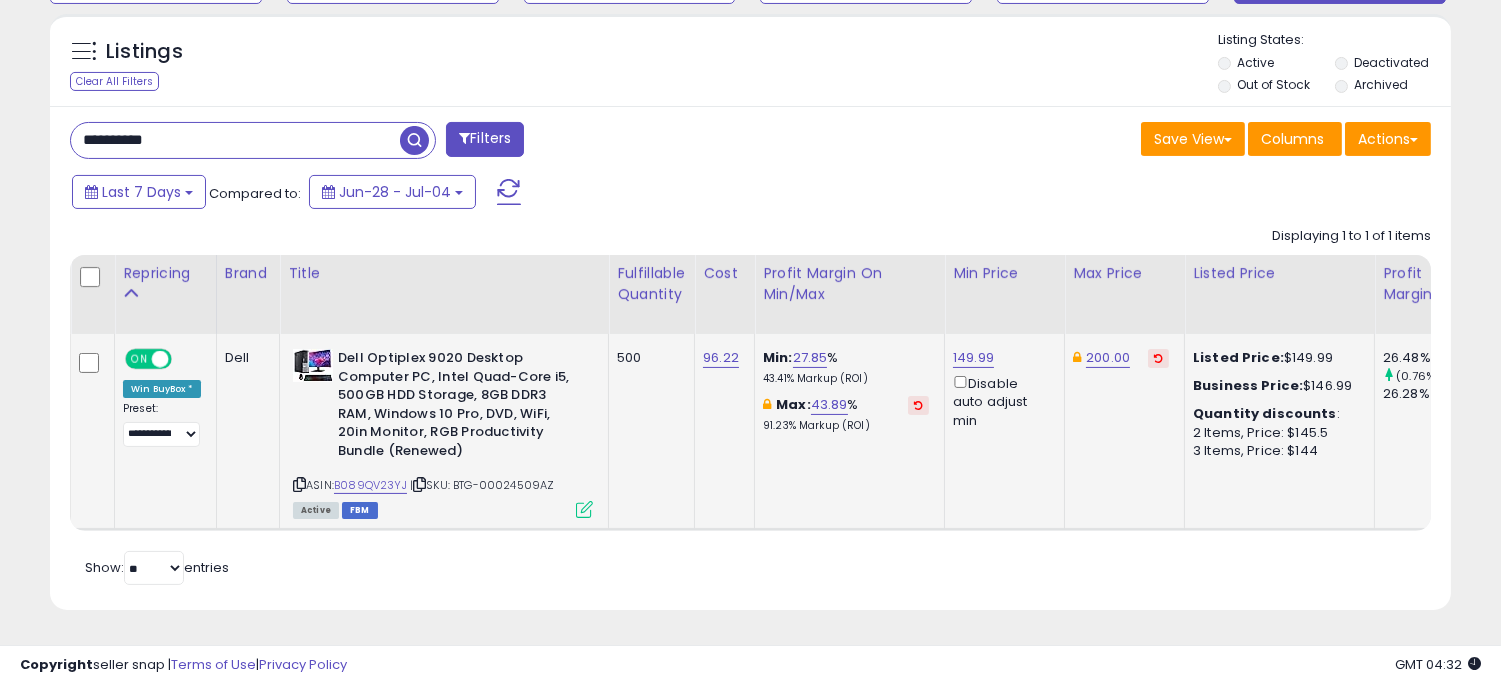 click on "96.22" 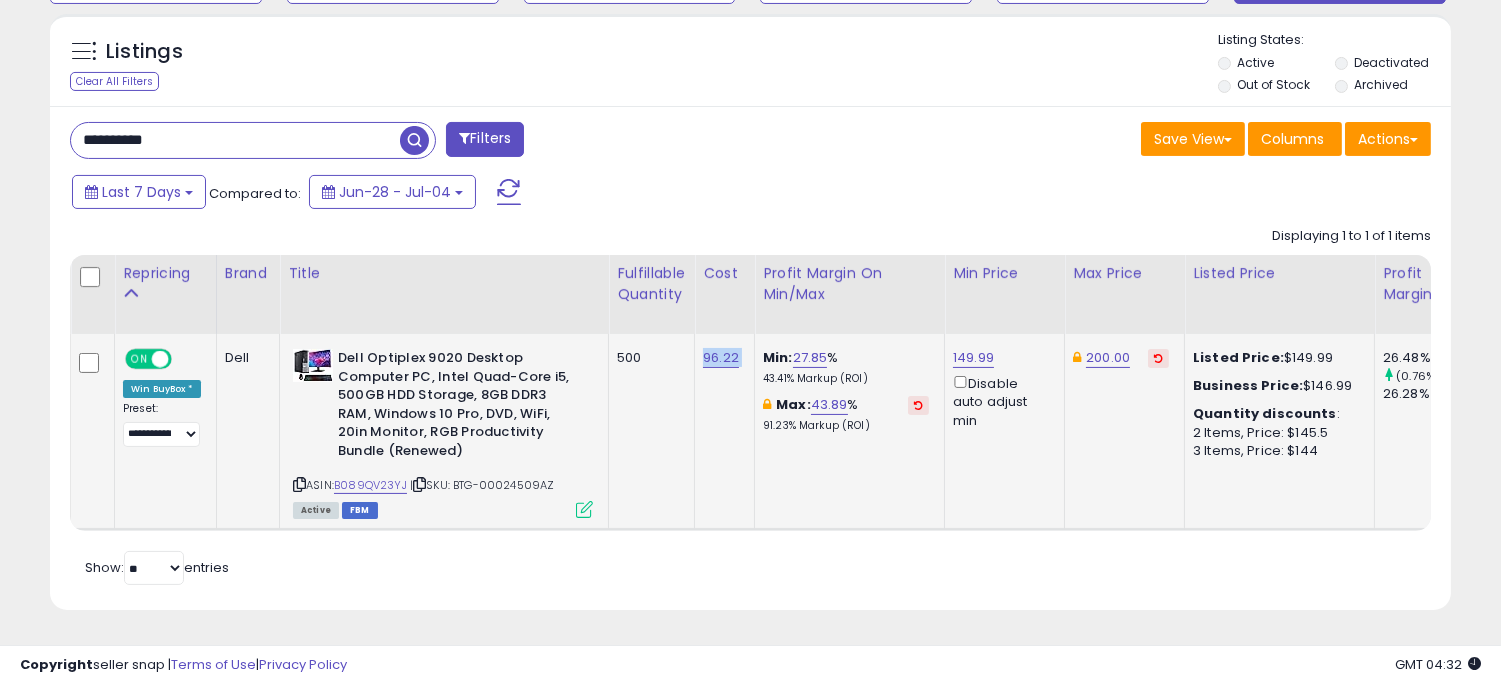 click on "96.22" 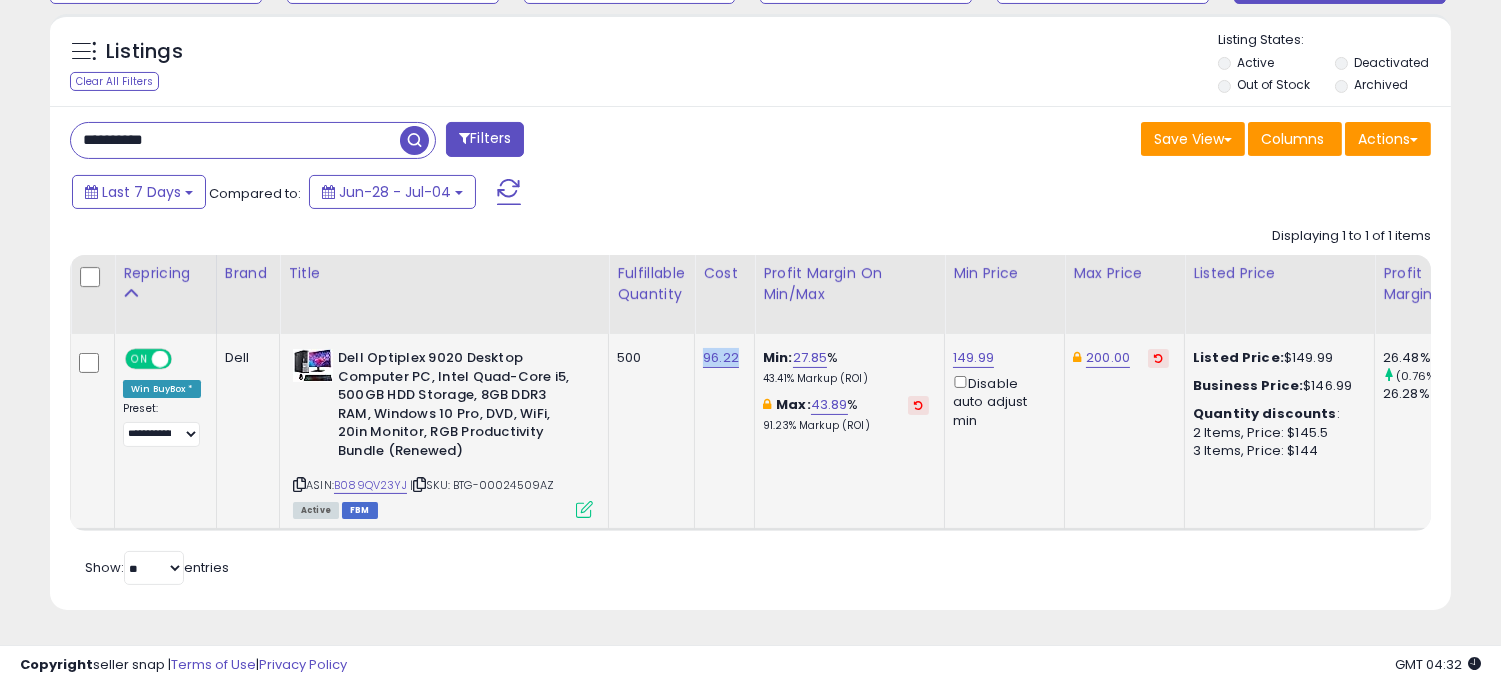 click on "96.22" 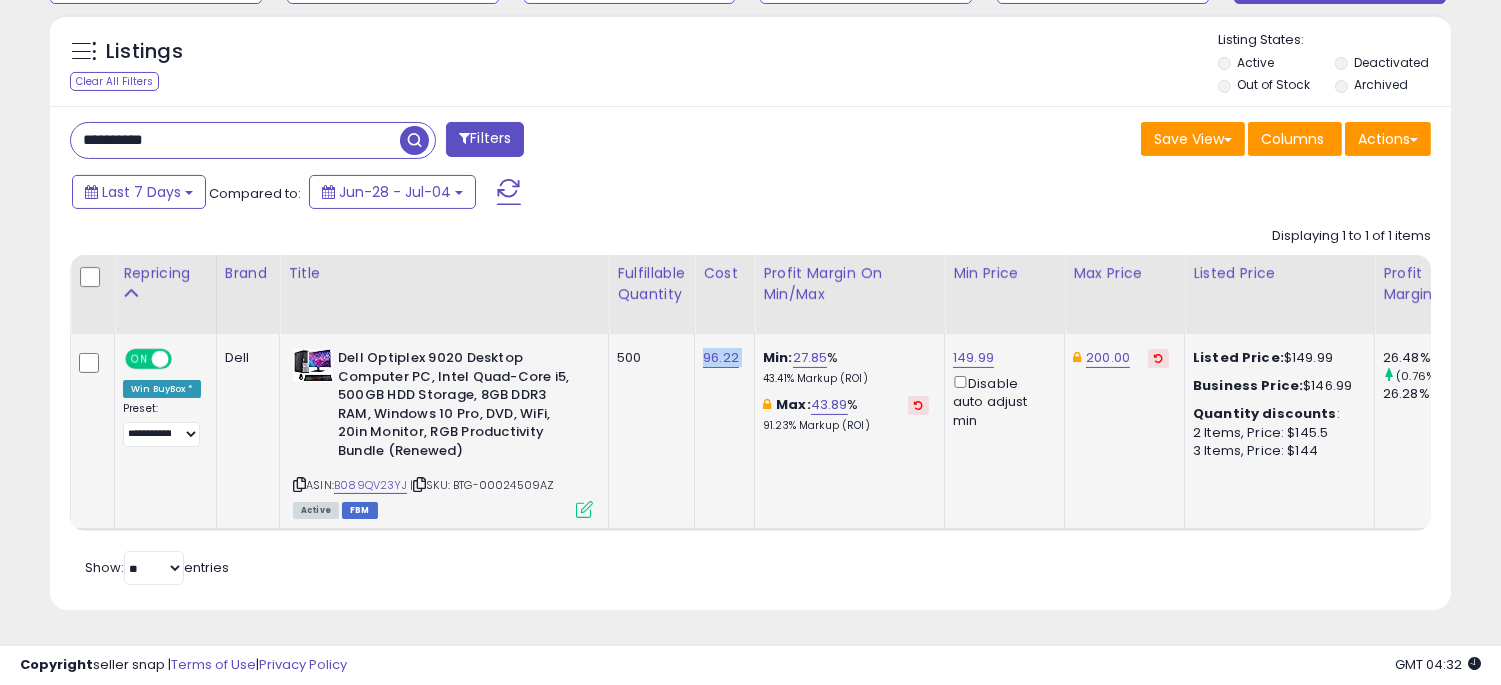 click on "96.22" 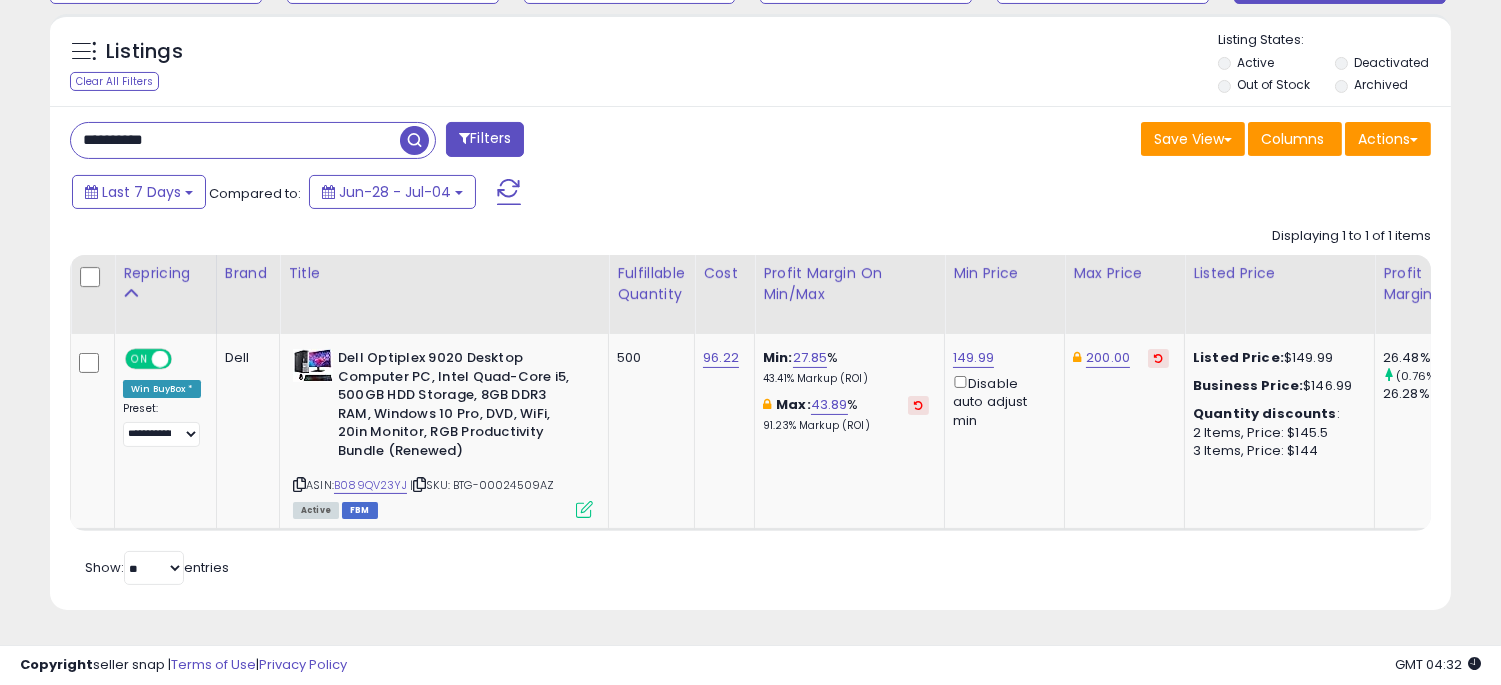 click on "**********" at bounding box center (750, 358) 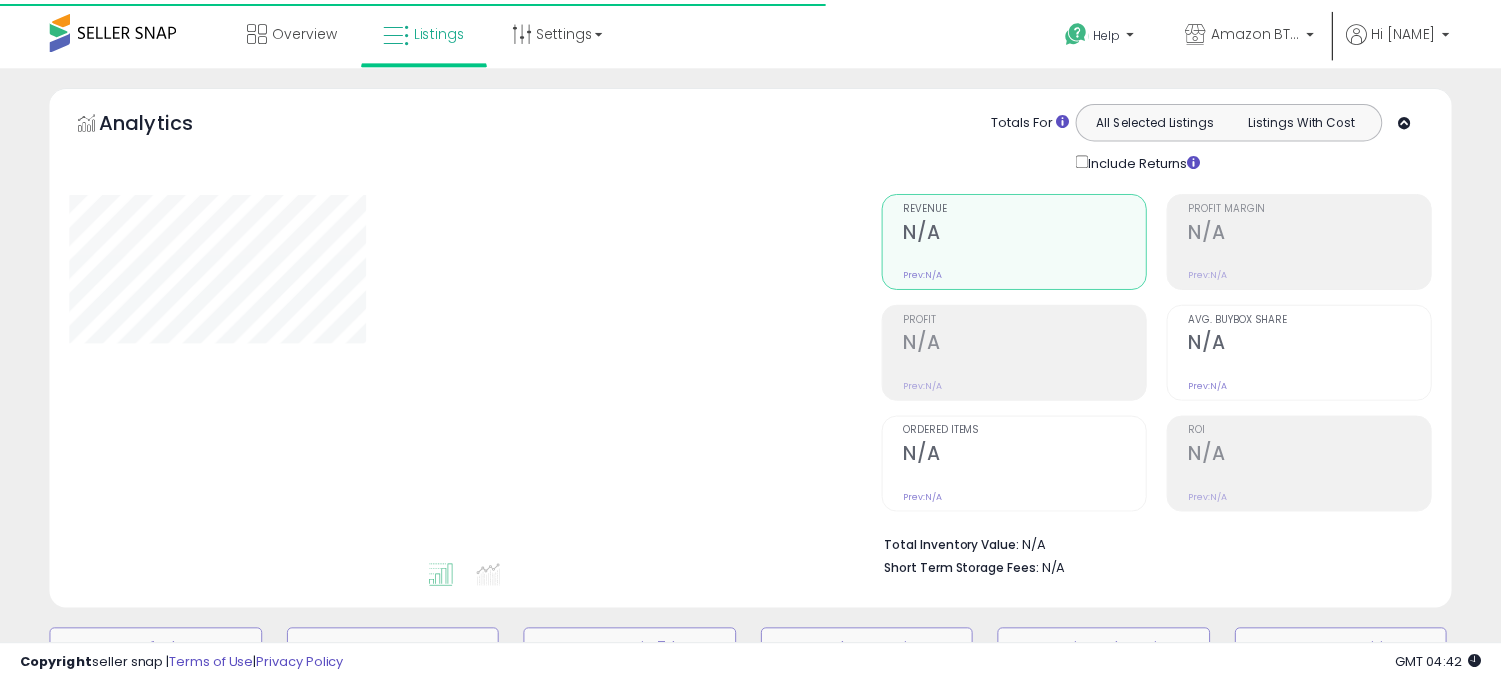 scroll, scrollTop: 0, scrollLeft: 0, axis: both 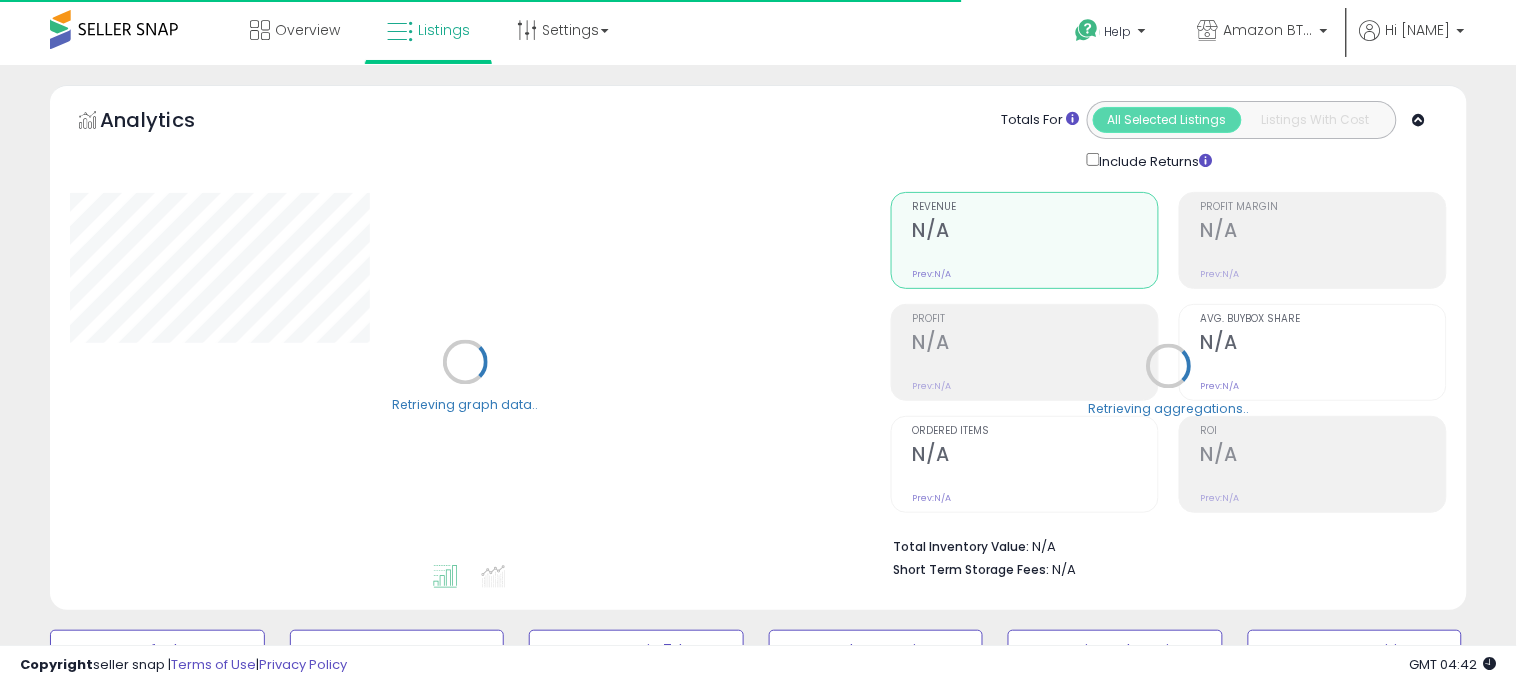 type on "**********" 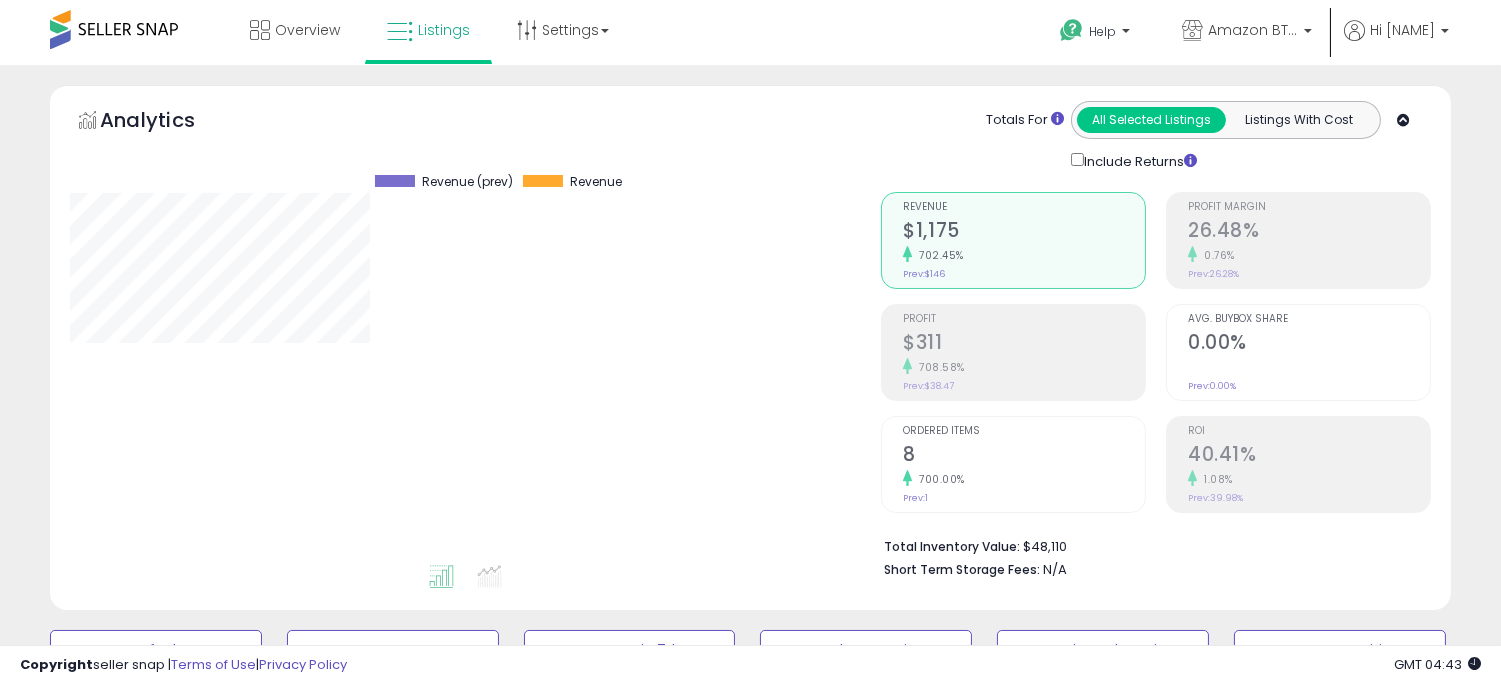 scroll, scrollTop: 999590, scrollLeft: 999188, axis: both 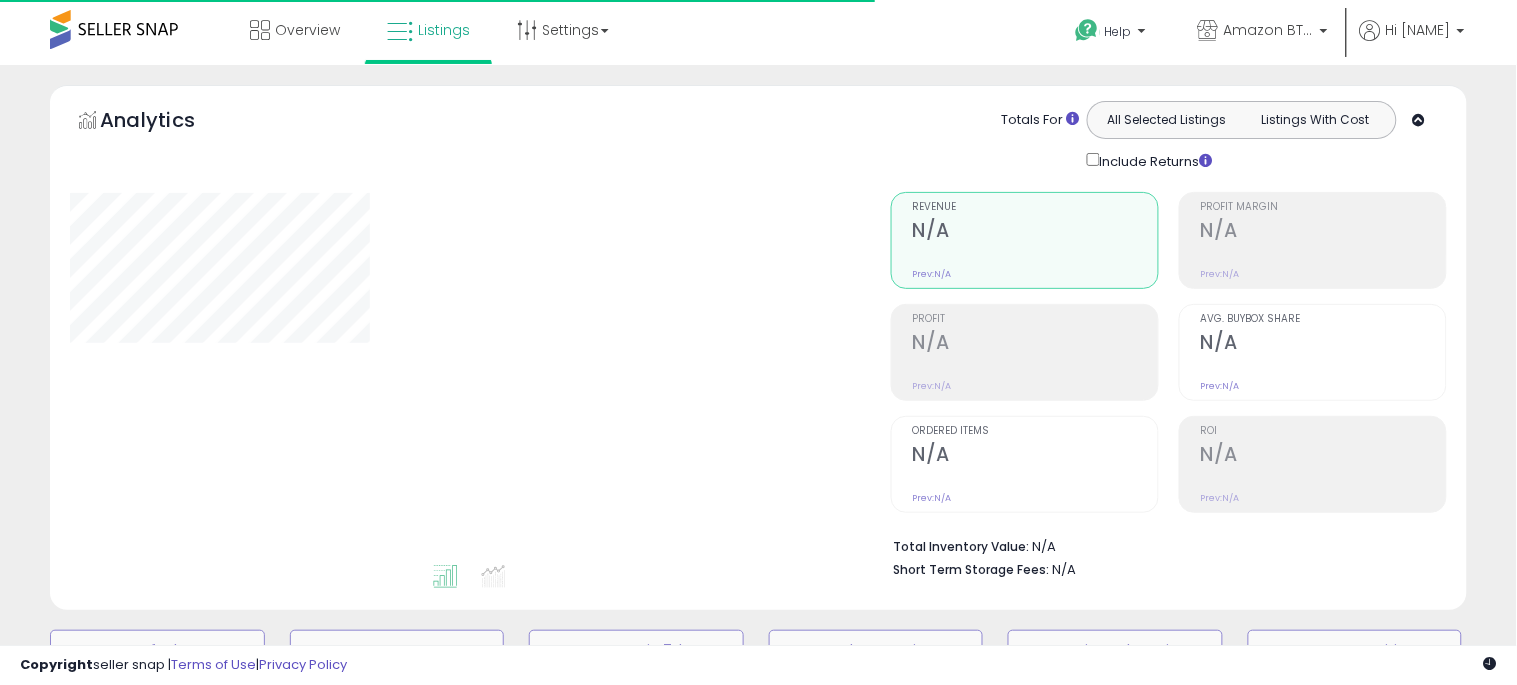 type on "**********" 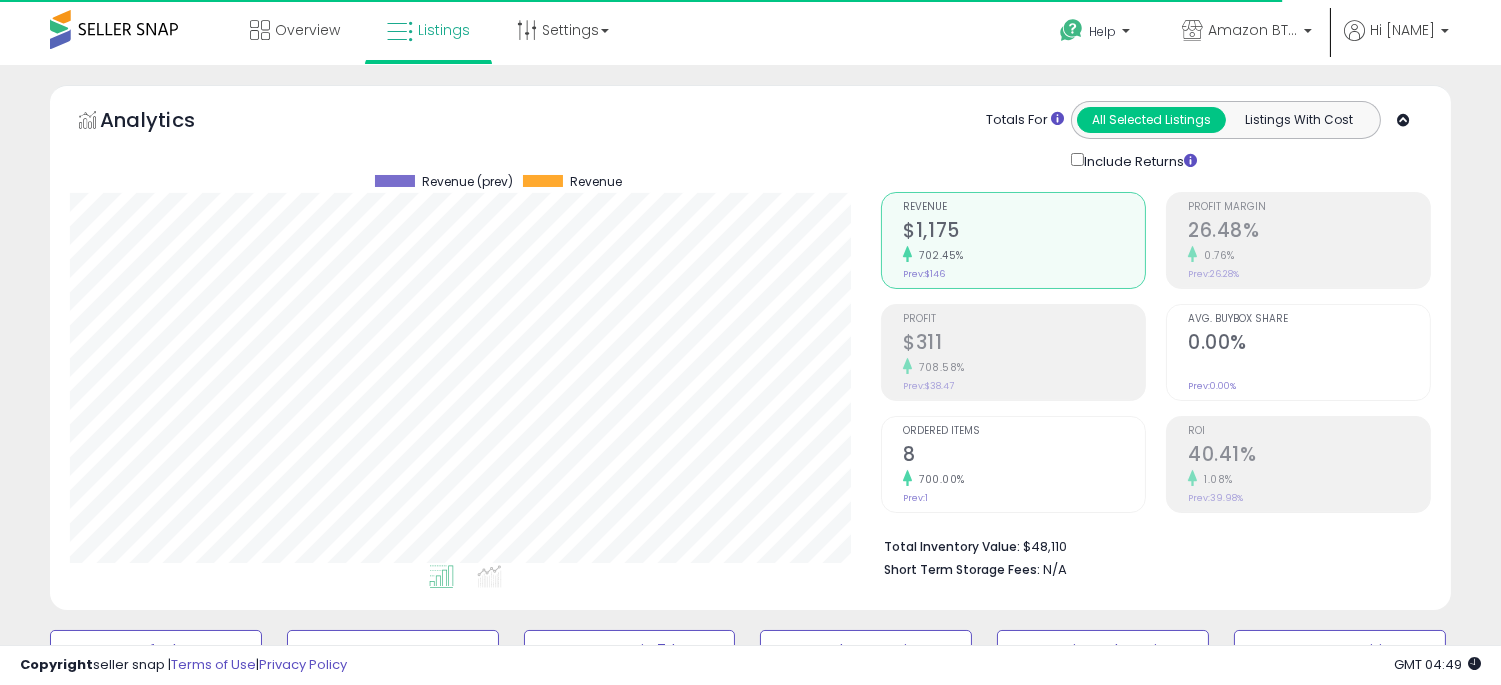scroll, scrollTop: 999590, scrollLeft: 999188, axis: both 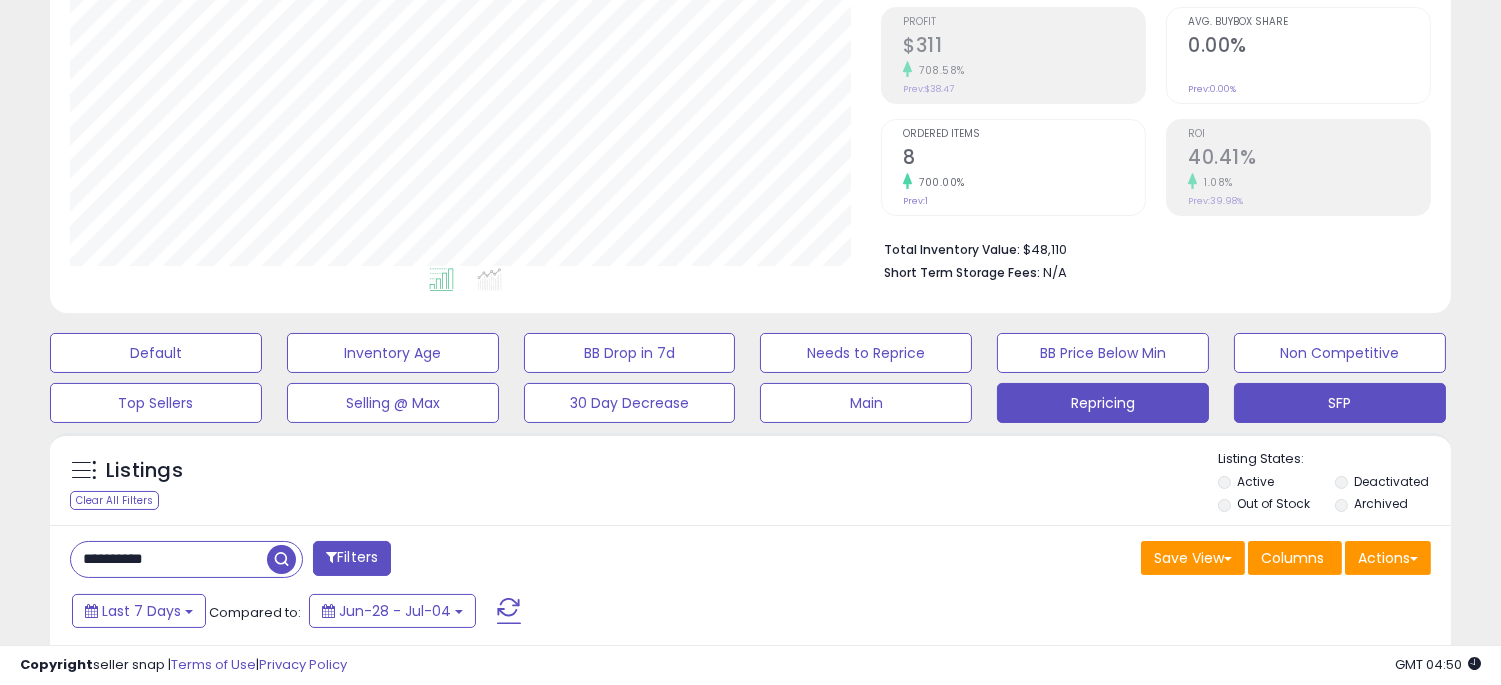 click on "Repricing" at bounding box center (156, 353) 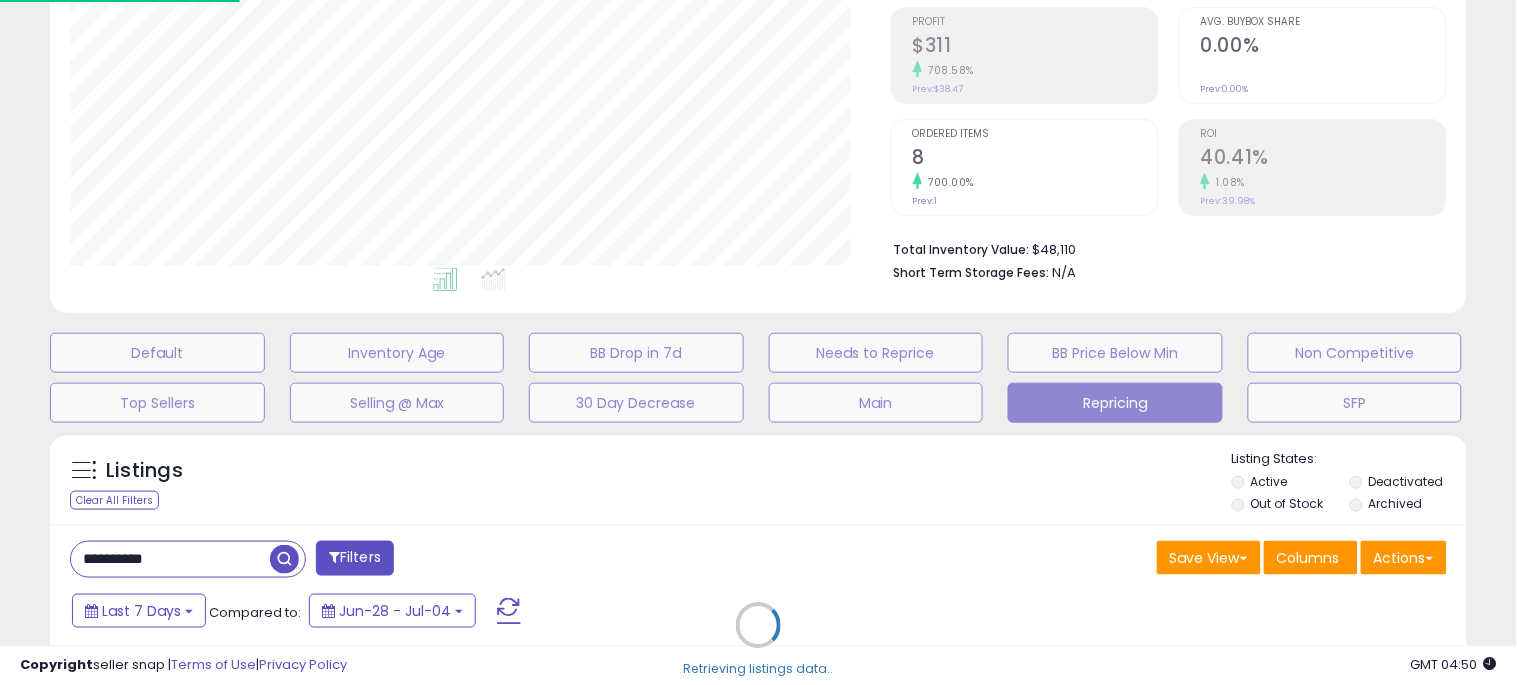 scroll, scrollTop: 999590, scrollLeft: 999178, axis: both 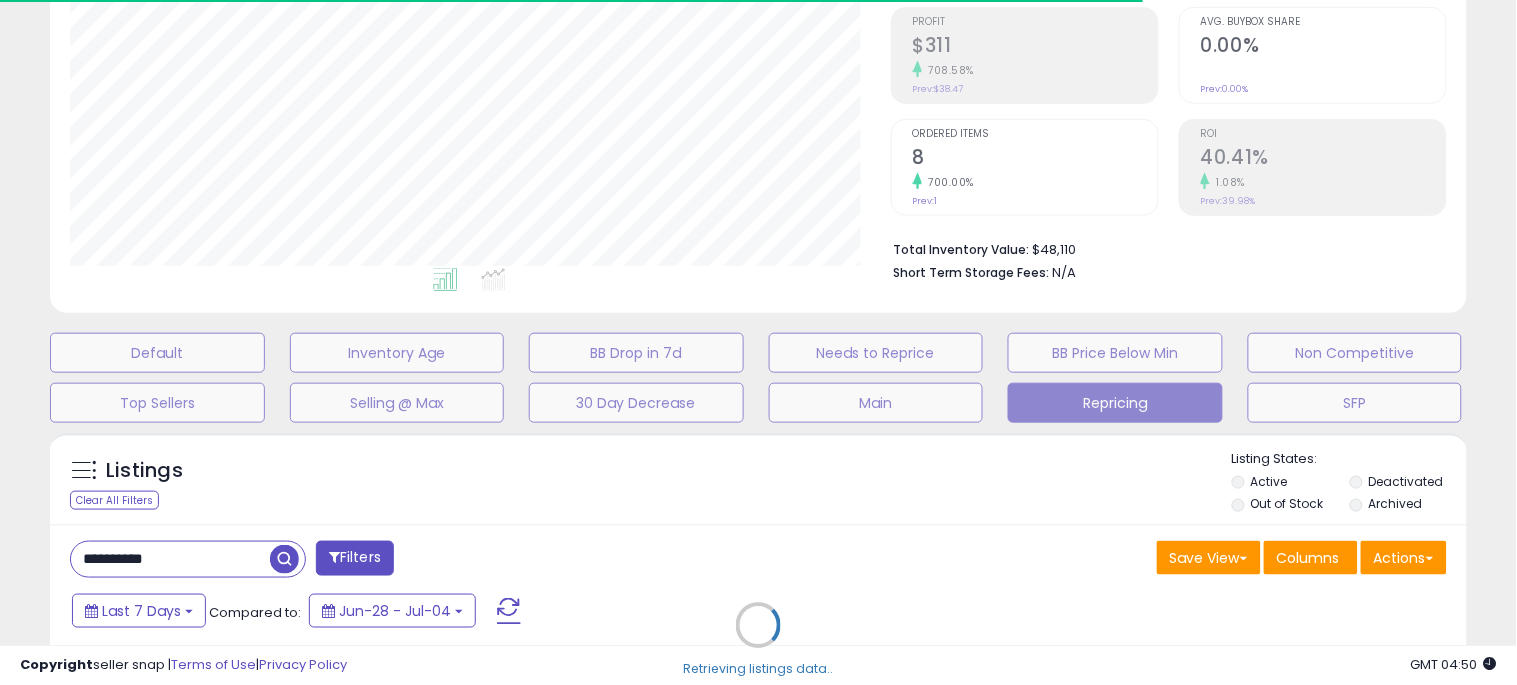 click on "Retrieving listings data.." at bounding box center (758, 640) 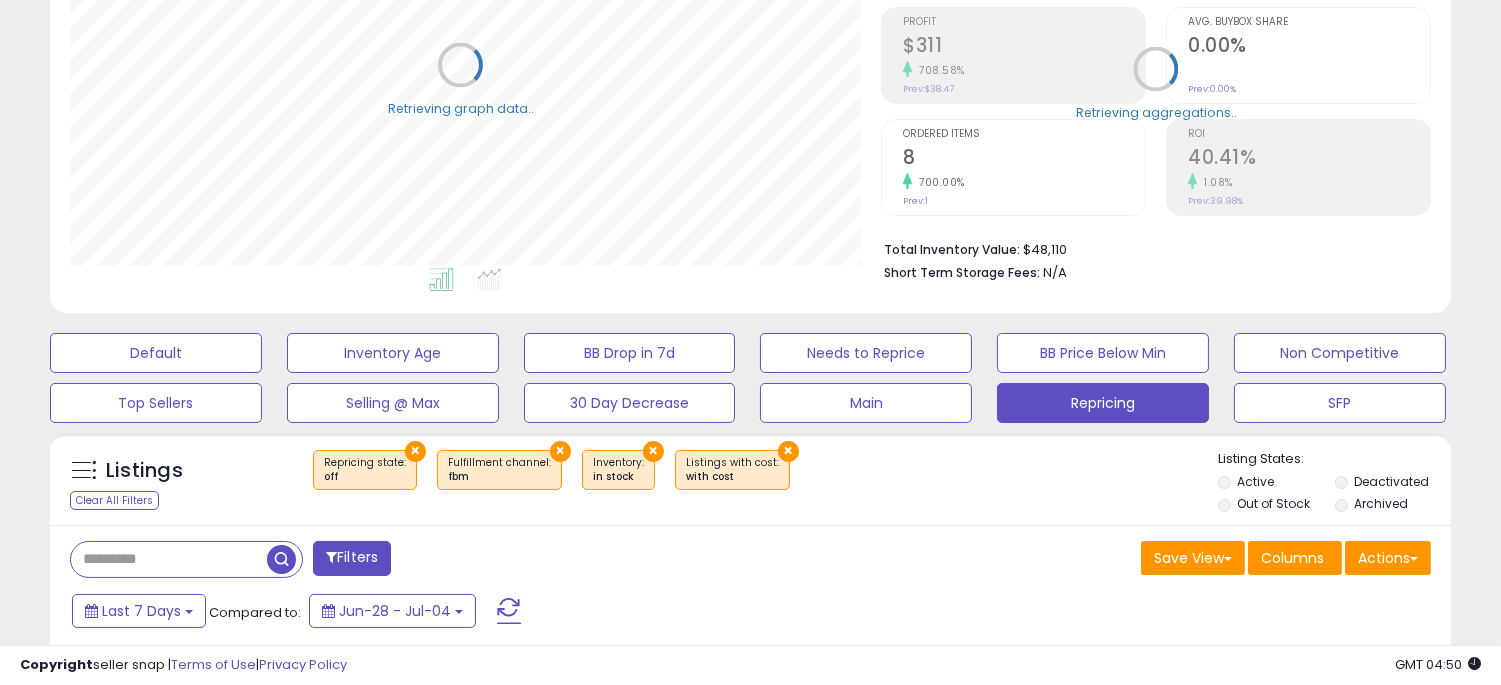 scroll, scrollTop: 410, scrollLeft: 812, axis: both 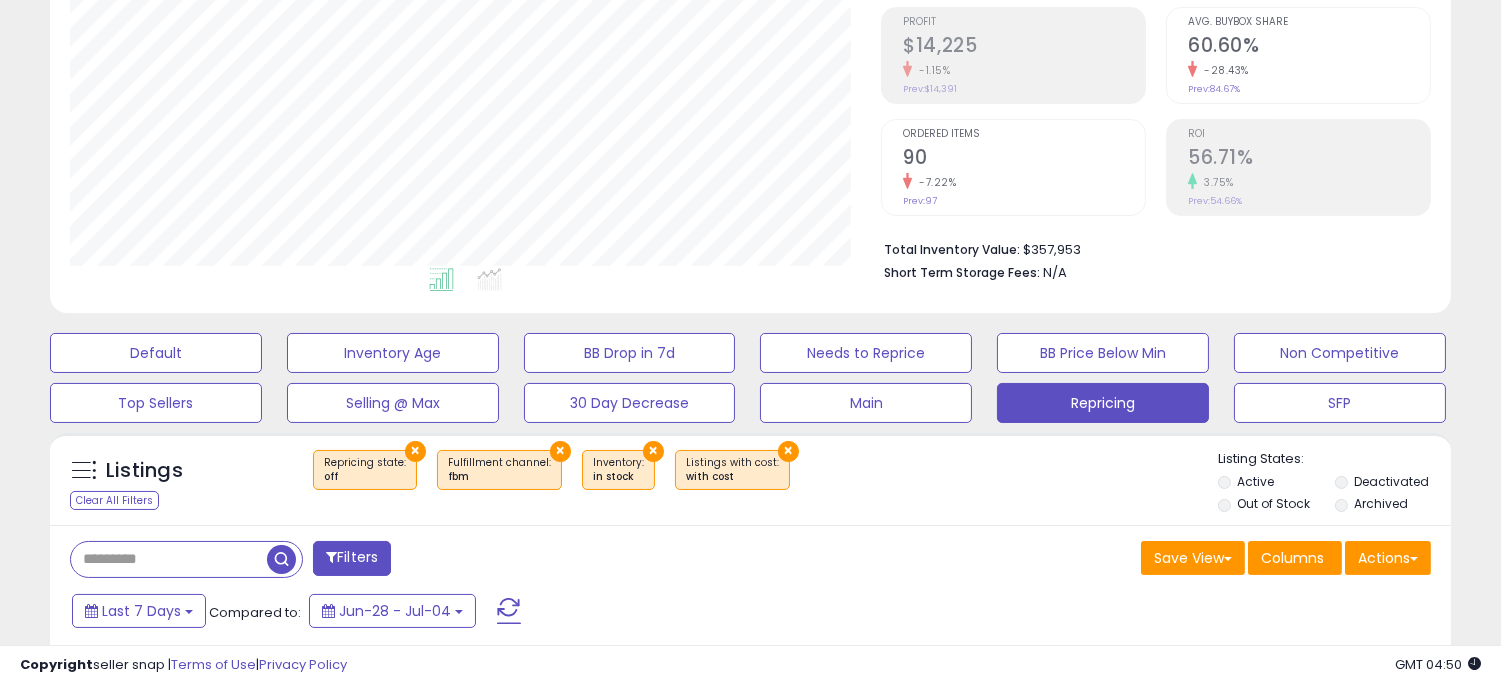 click at bounding box center [169, 559] 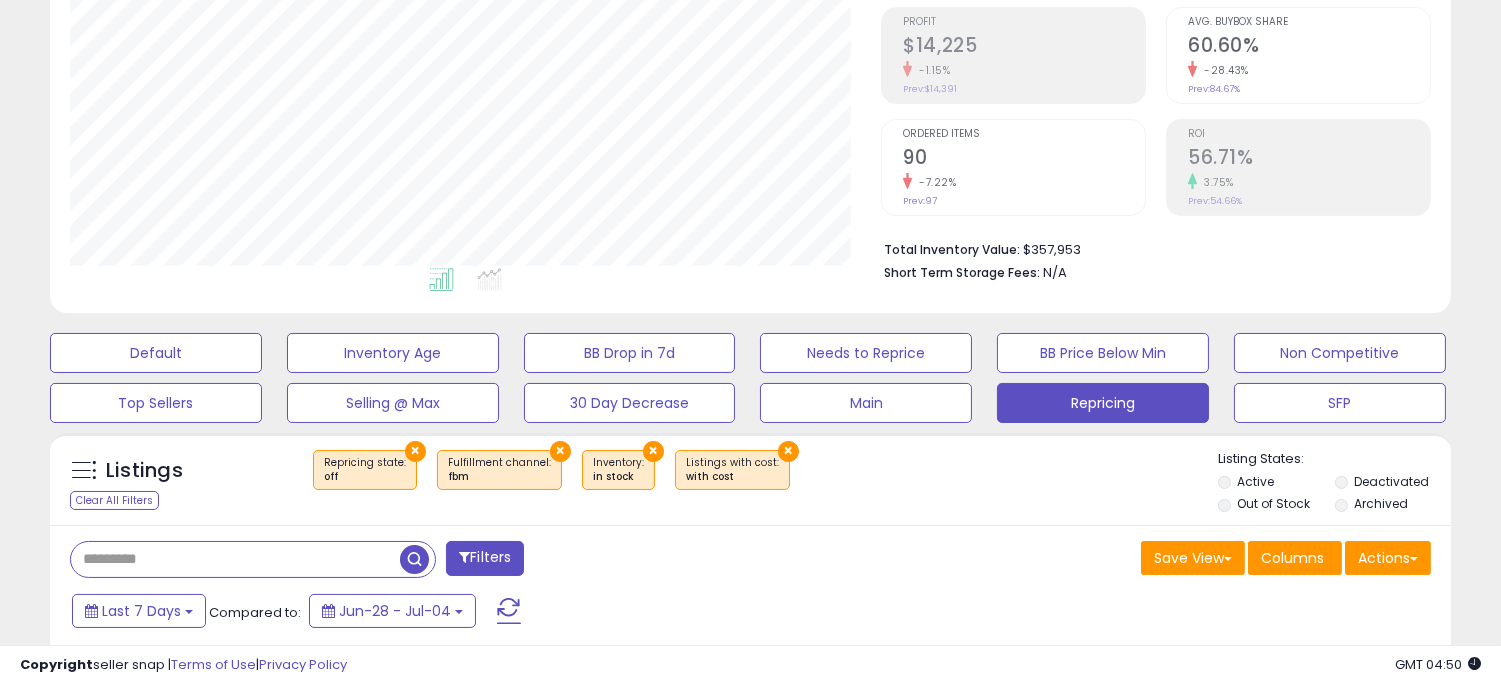 scroll, scrollTop: 999590, scrollLeft: 999188, axis: both 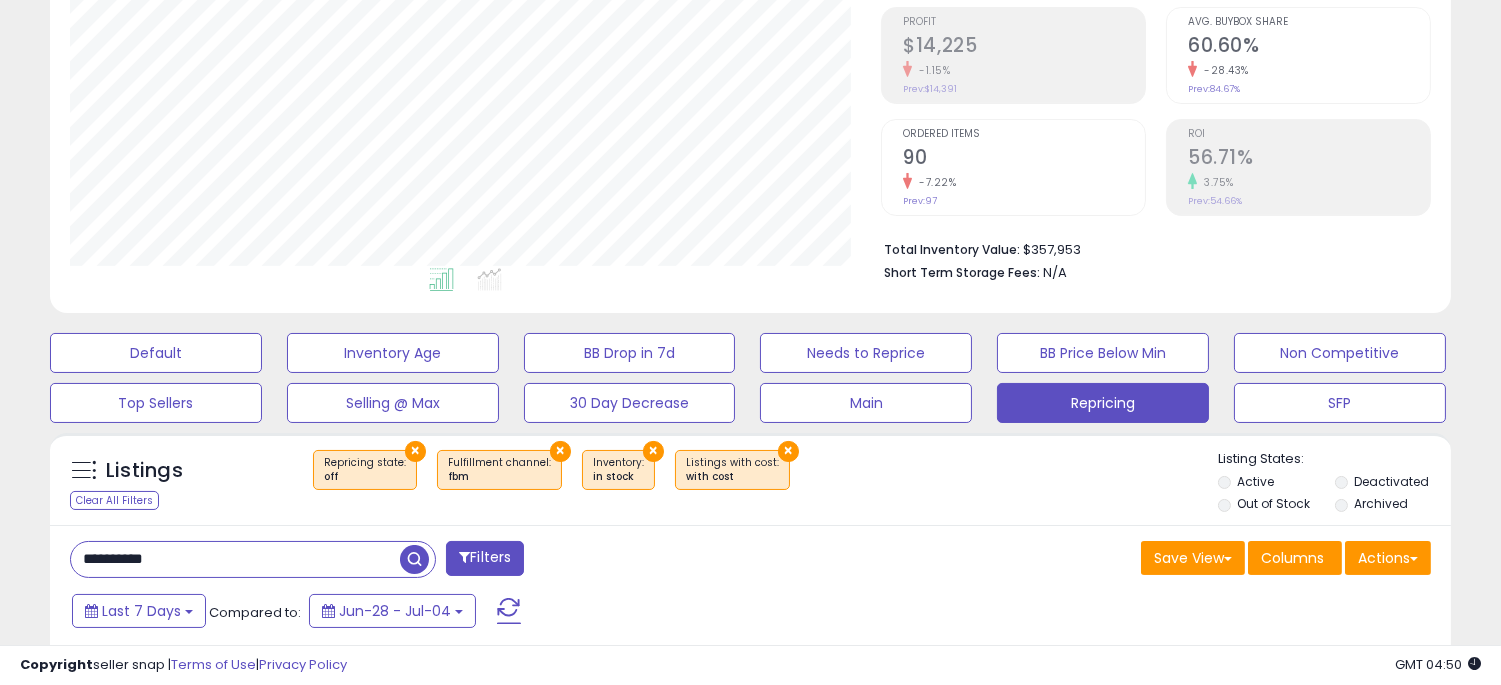 type on "**********" 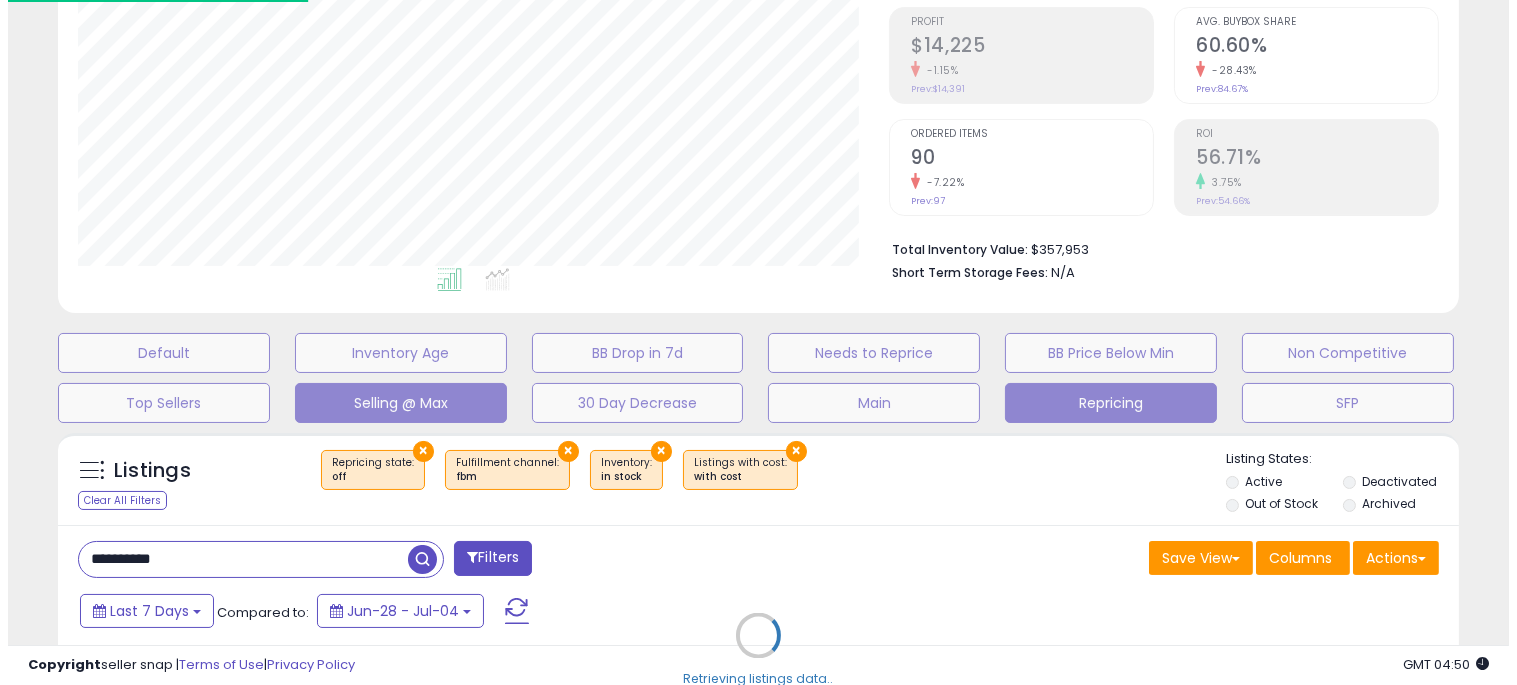 scroll, scrollTop: 999590, scrollLeft: 999178, axis: both 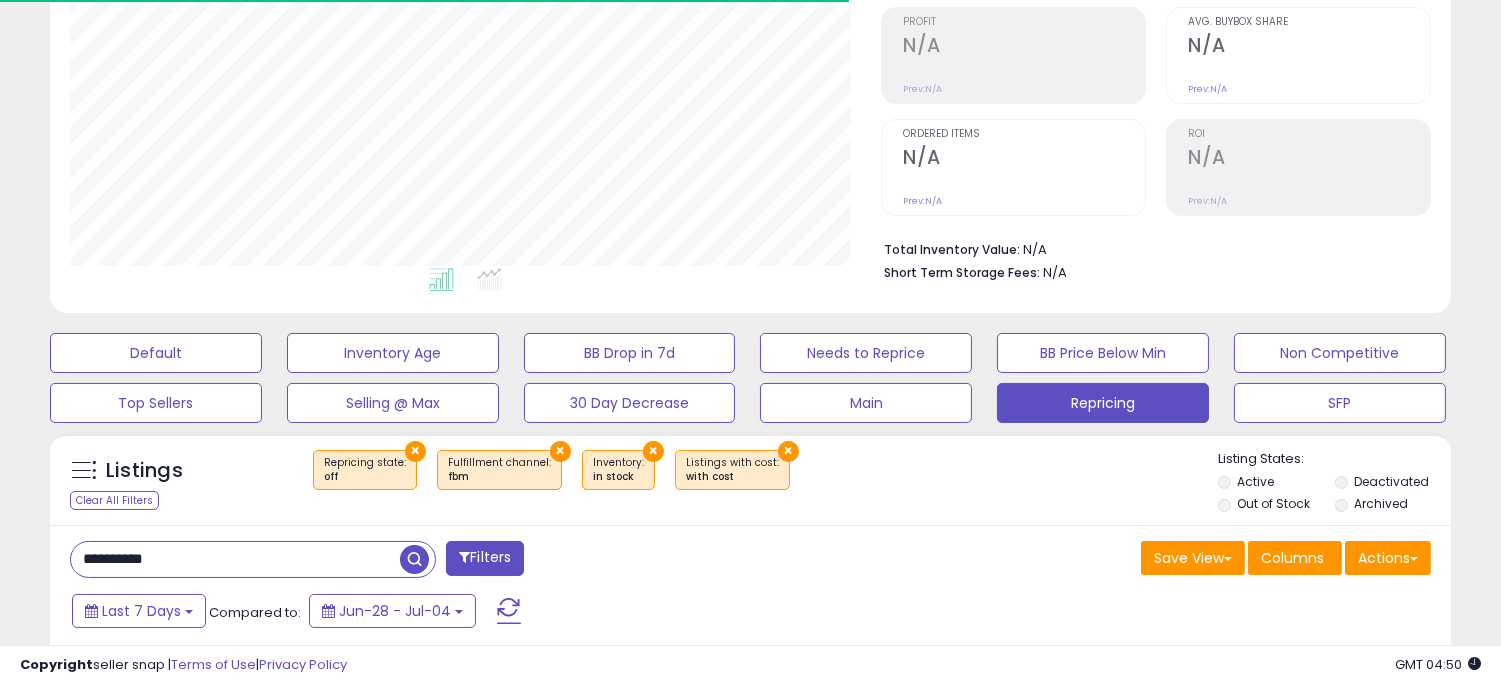 click on "×" at bounding box center [415, 451] 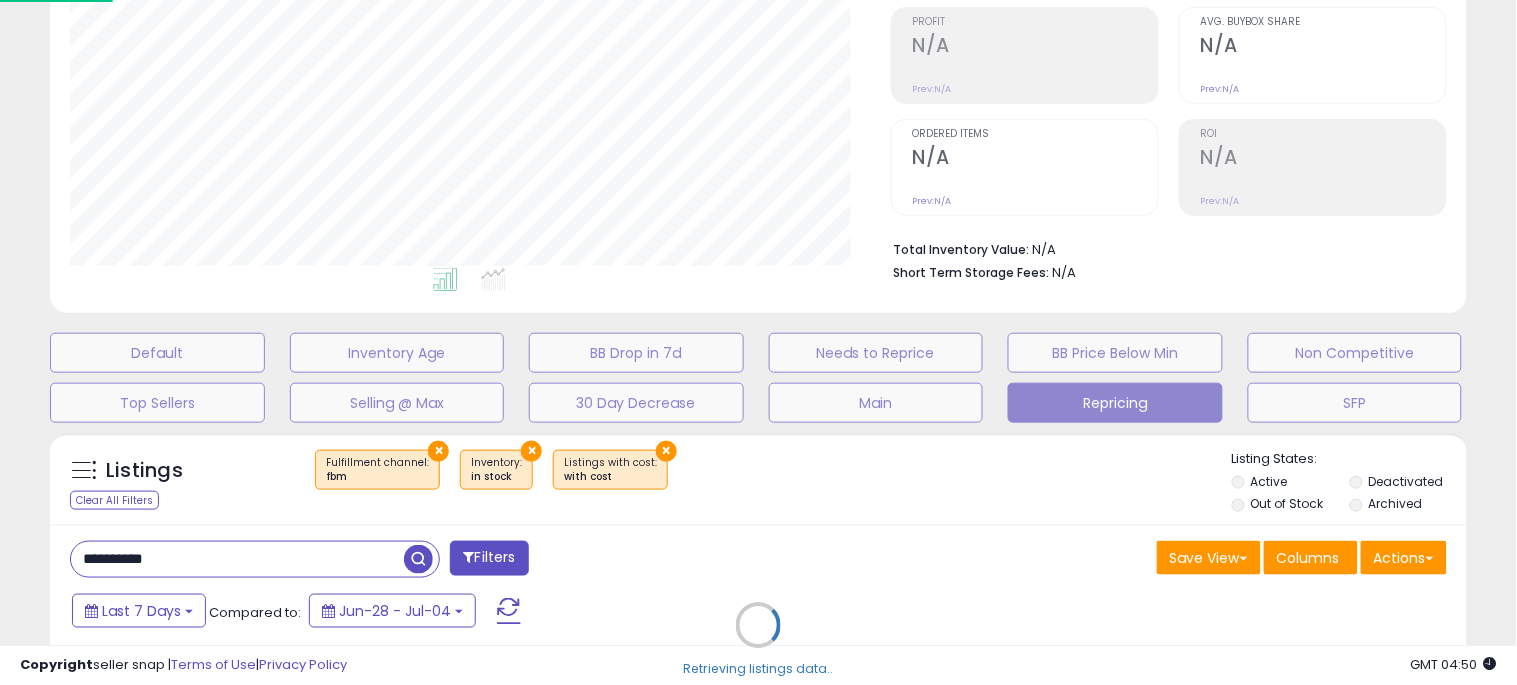 scroll, scrollTop: 999590, scrollLeft: 999178, axis: both 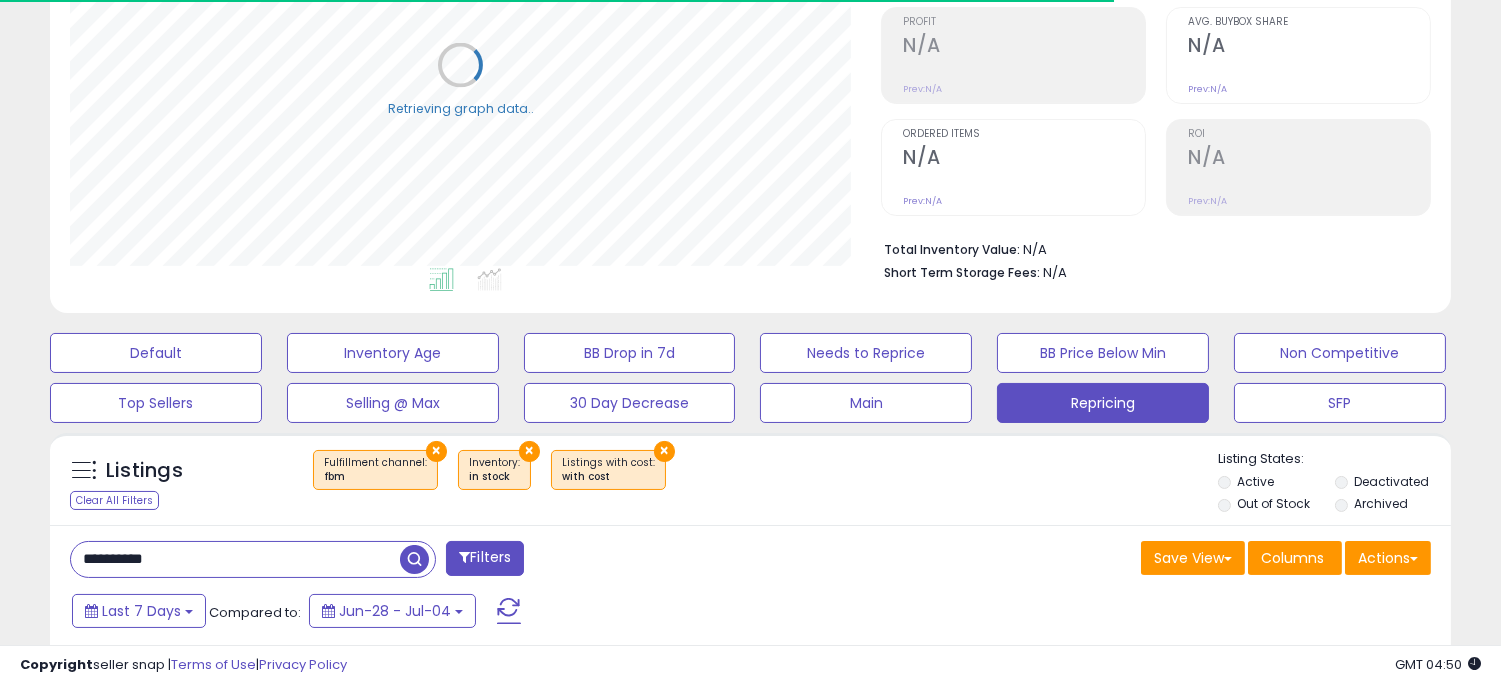 click on "×" at bounding box center (436, 451) 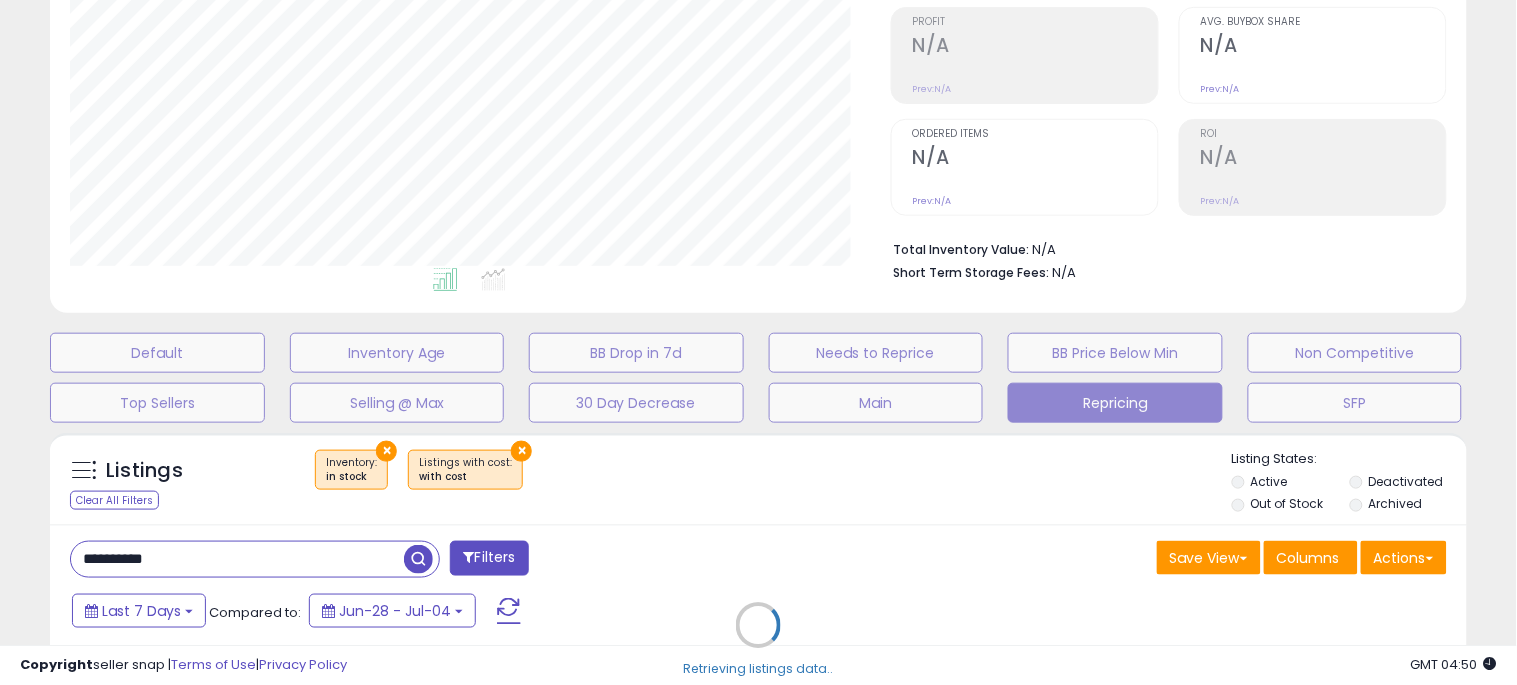 scroll, scrollTop: 999590, scrollLeft: 999178, axis: both 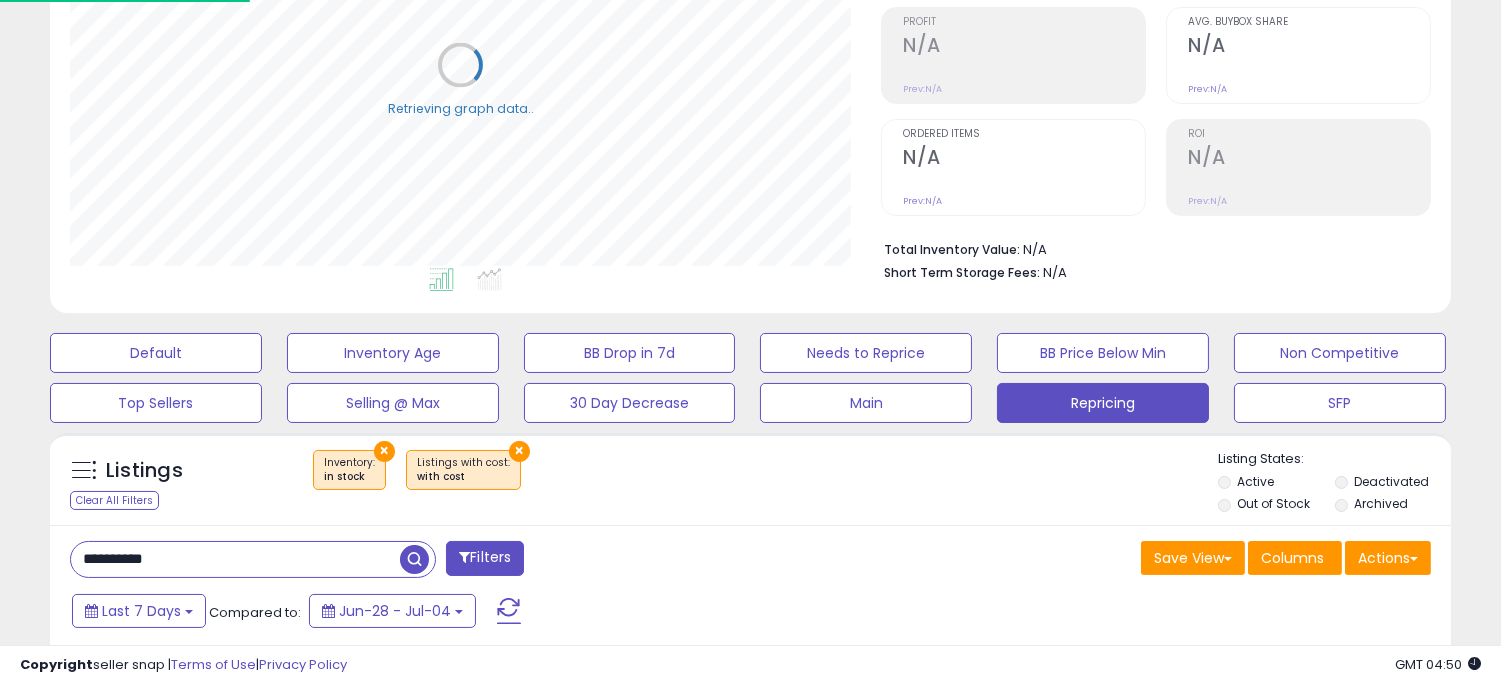 click on "×" at bounding box center (384, 451) 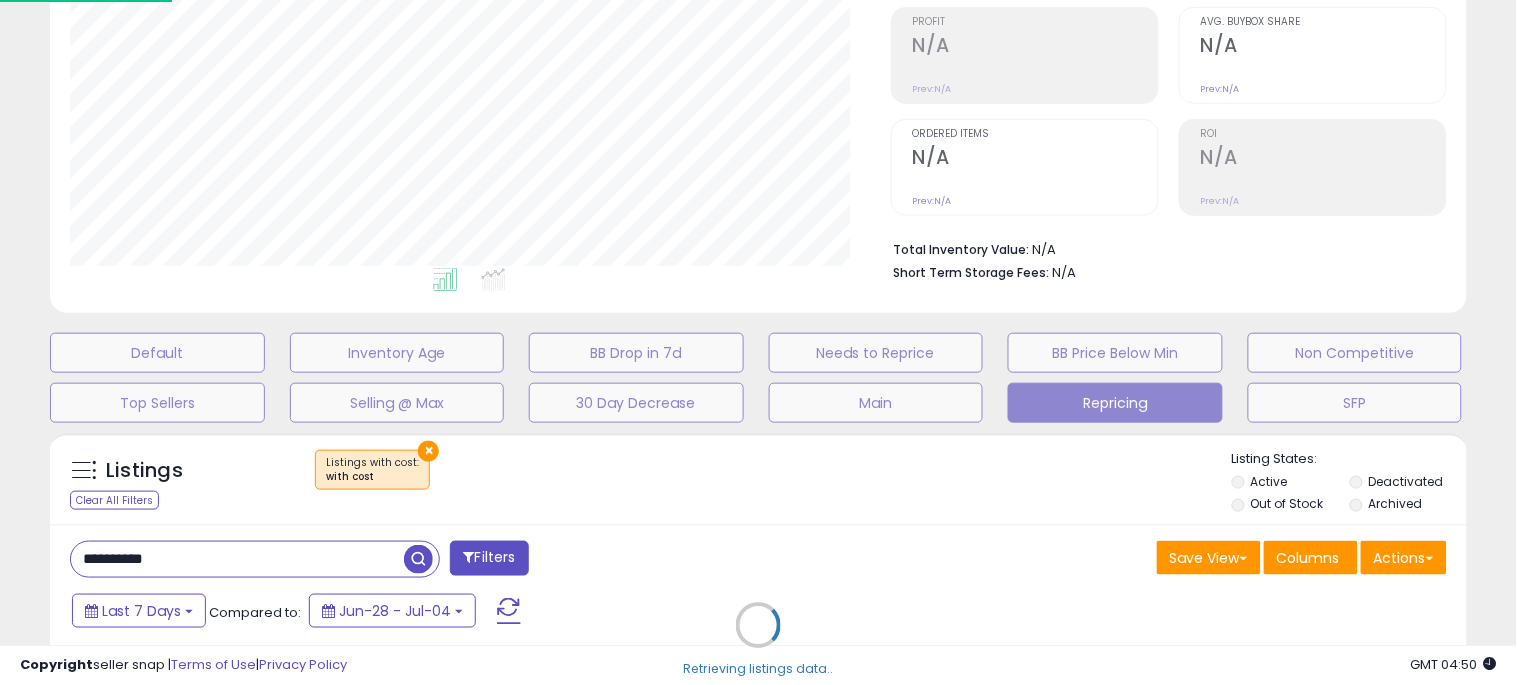 scroll, scrollTop: 999590, scrollLeft: 999178, axis: both 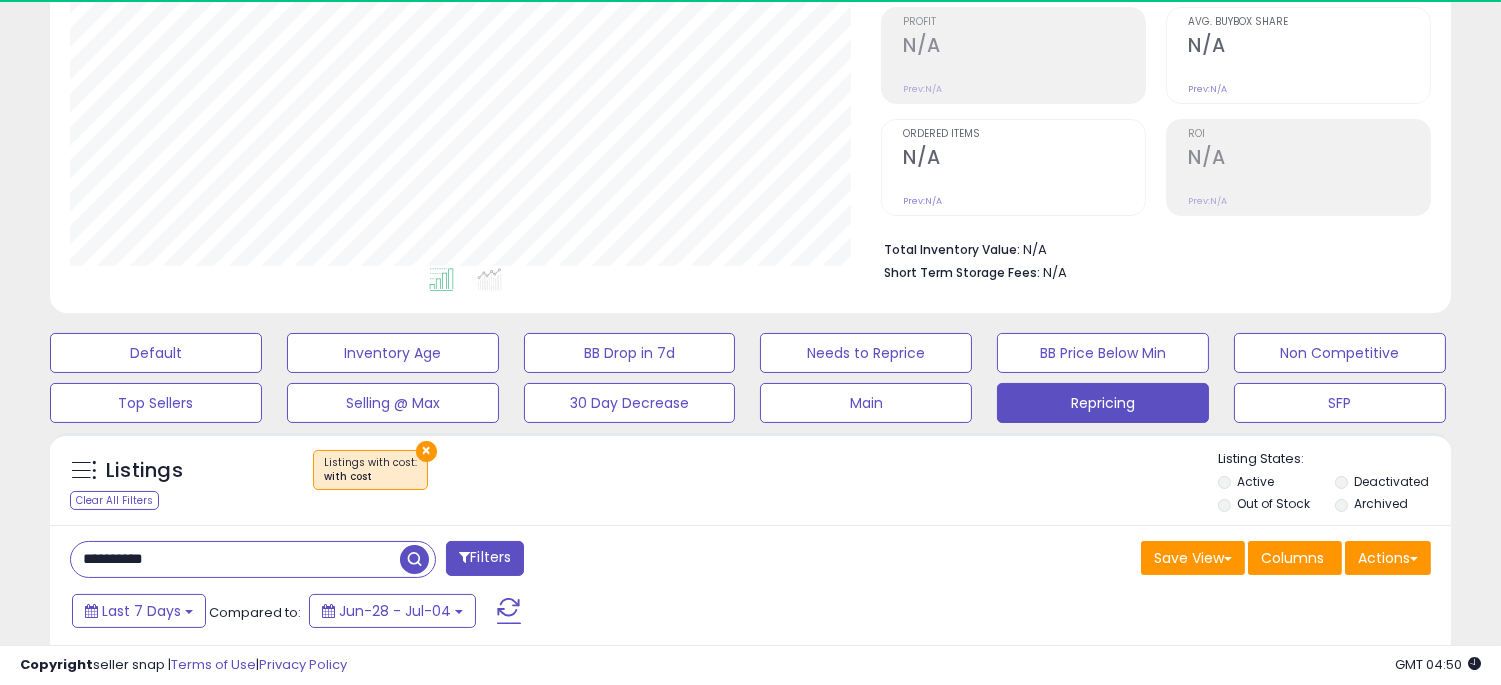 click on "×" at bounding box center [426, 451] 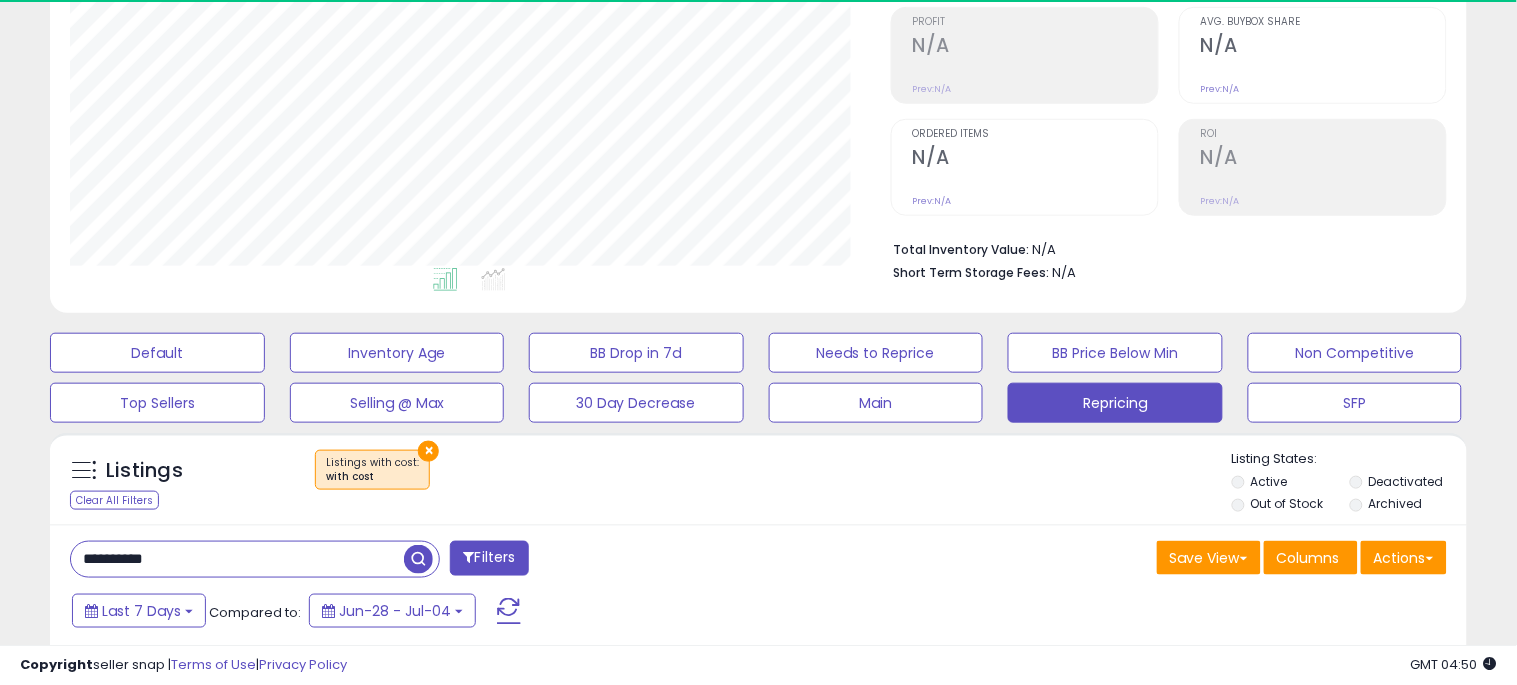 scroll, scrollTop: 999590, scrollLeft: 999178, axis: both 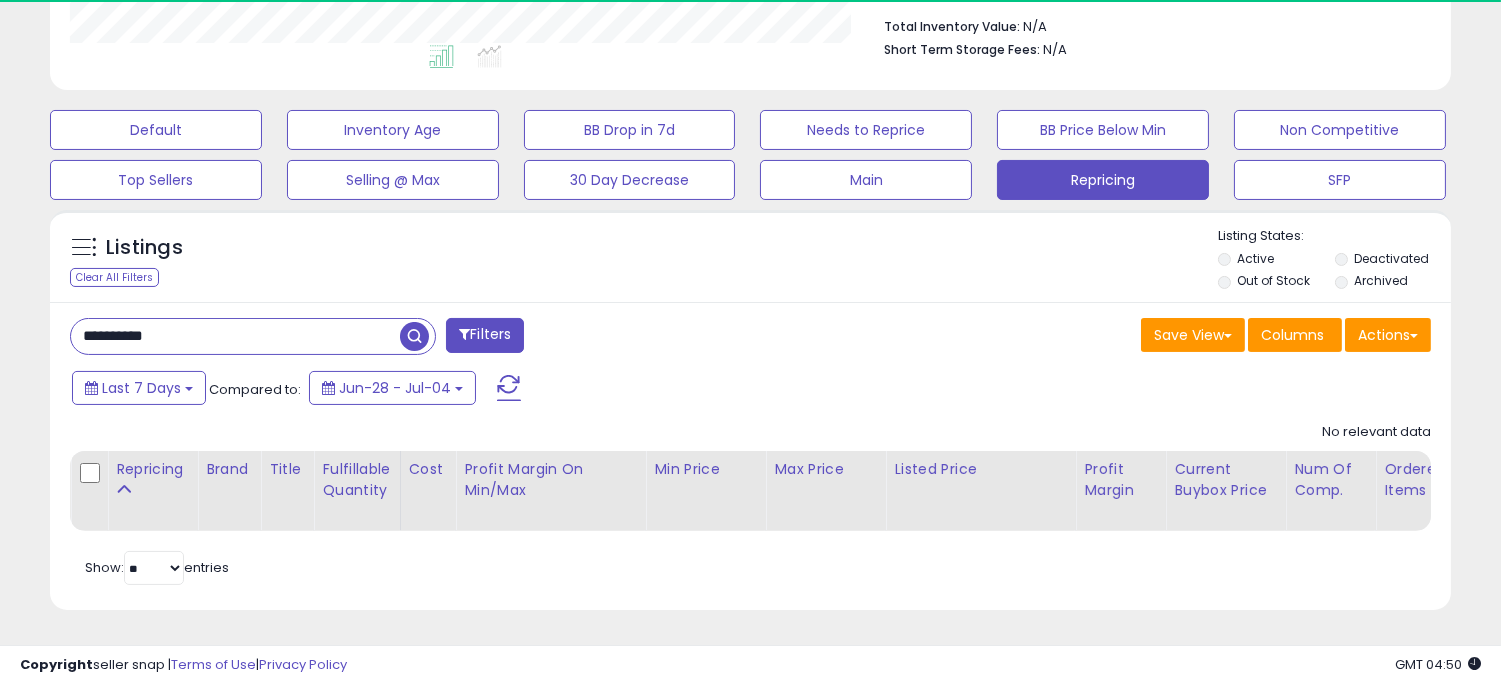click on "**********" at bounding box center [235, 336] 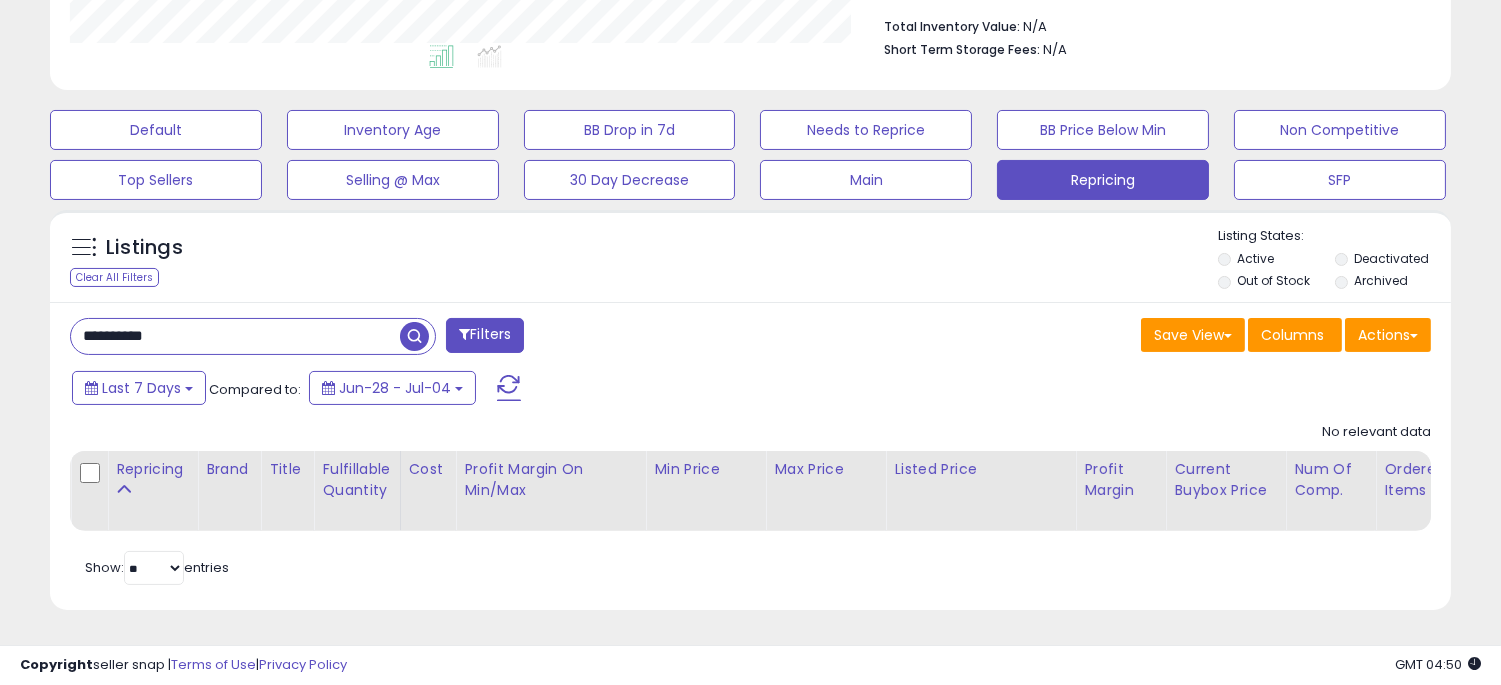 click on "**********" at bounding box center [235, 336] 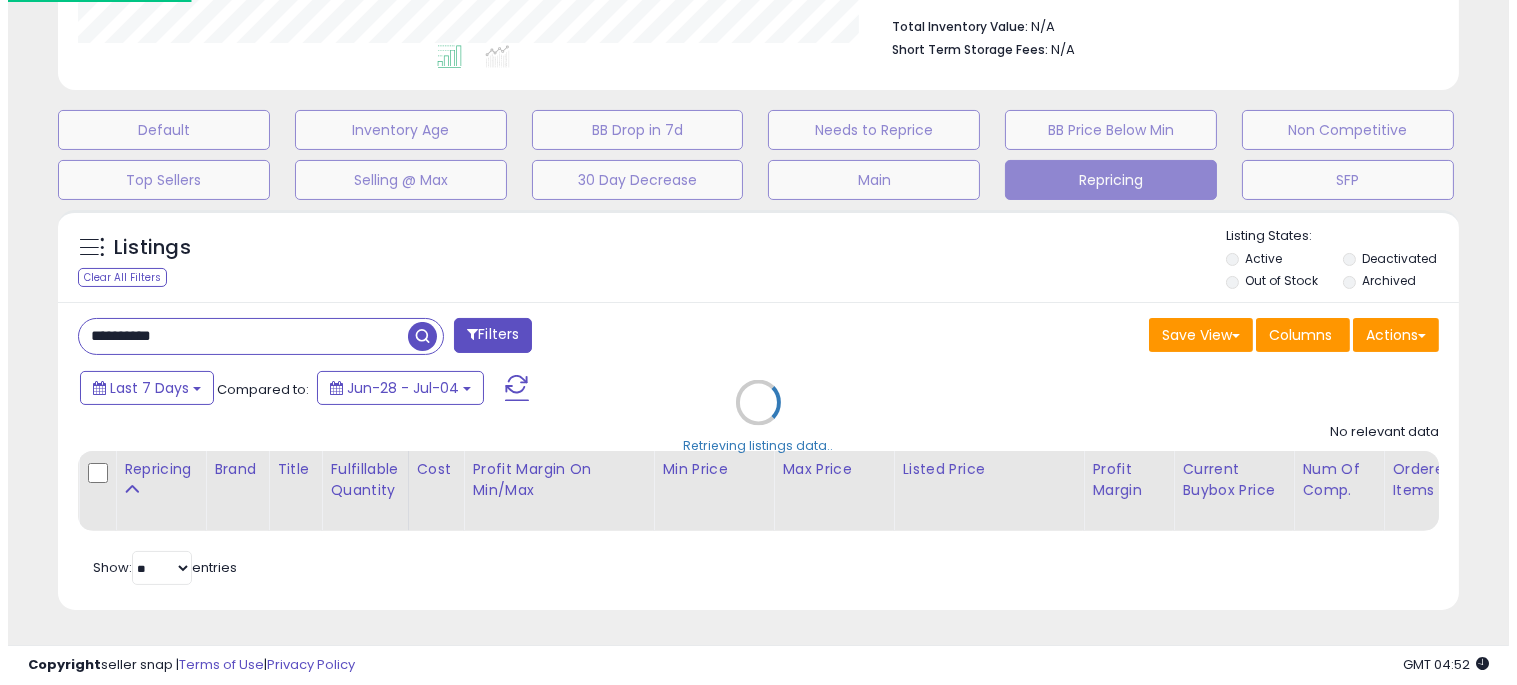 scroll, scrollTop: 999590, scrollLeft: 999178, axis: both 